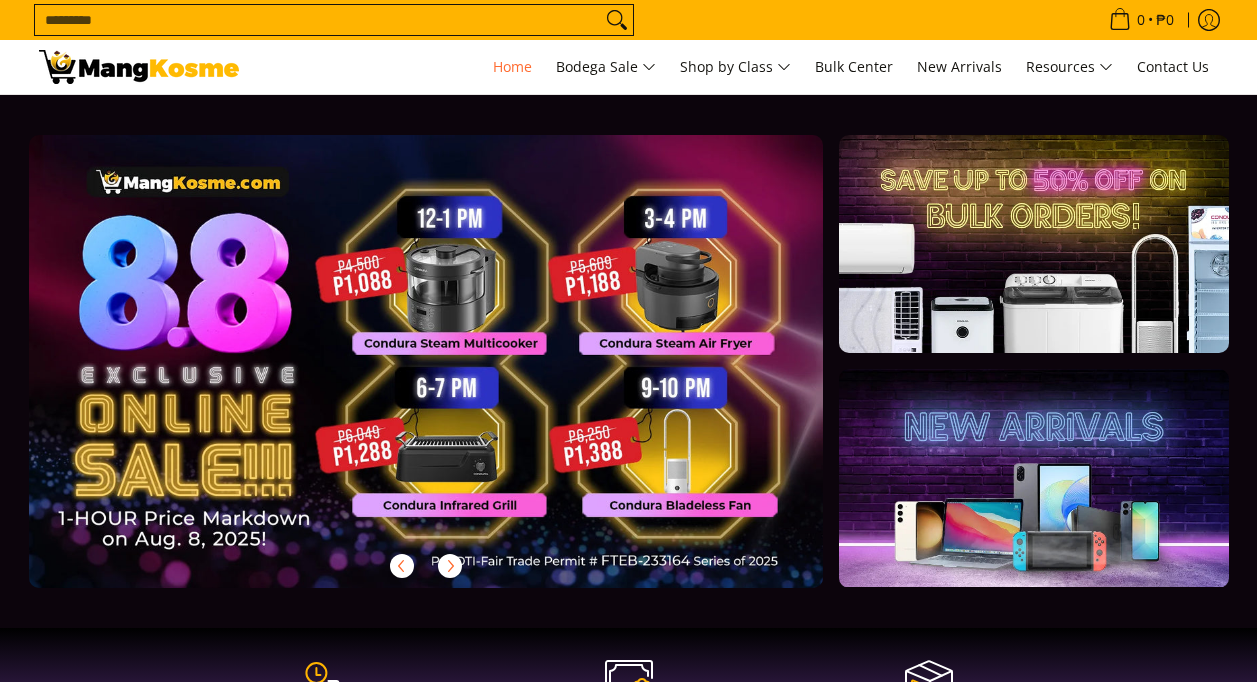 scroll, scrollTop: 0, scrollLeft: 0, axis: both 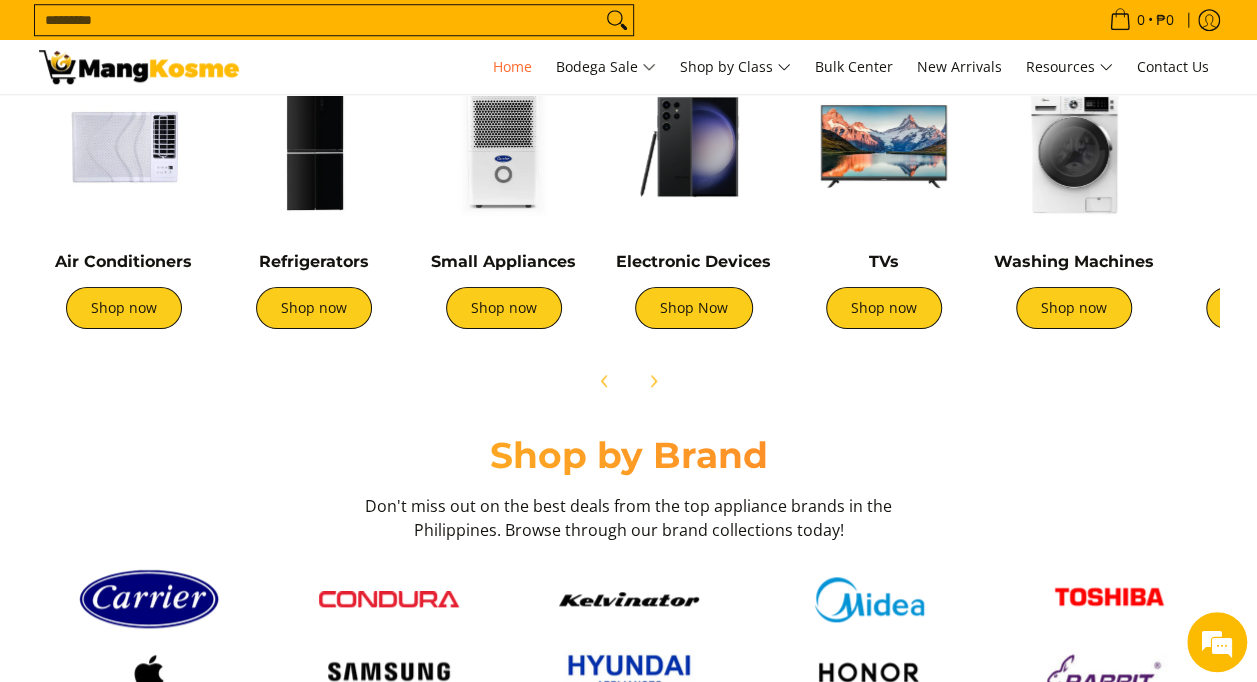 click at bounding box center [124, 147] 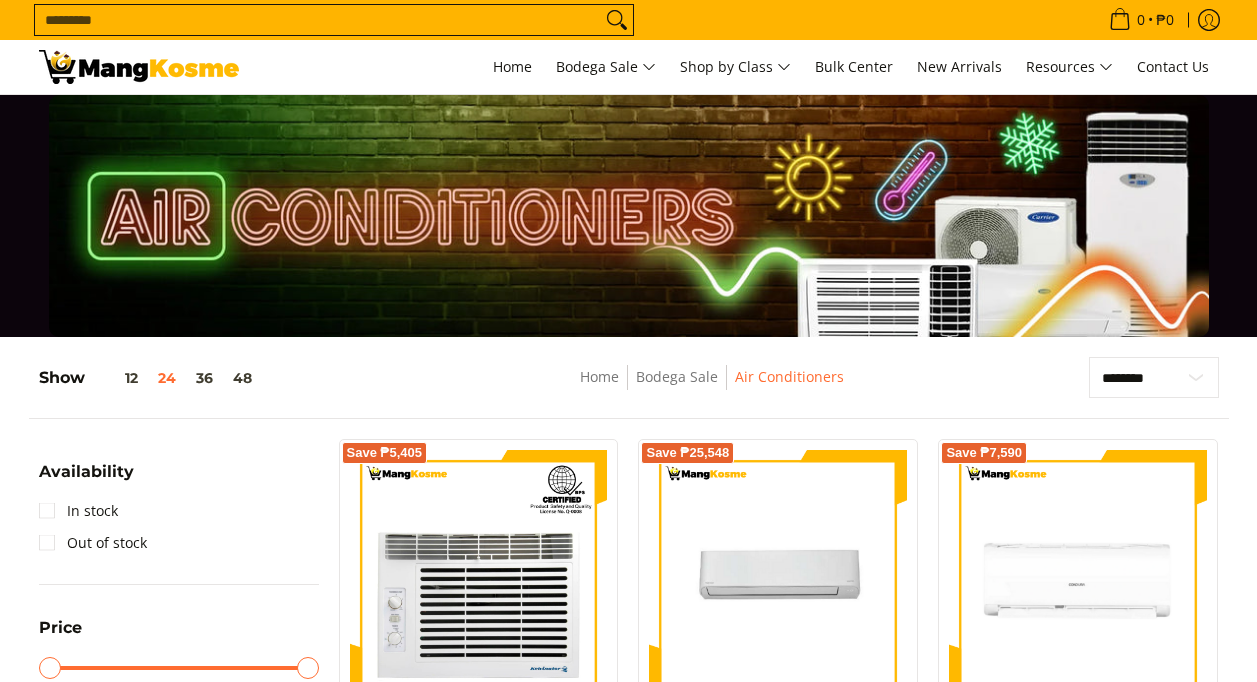 scroll, scrollTop: 0, scrollLeft: 0, axis: both 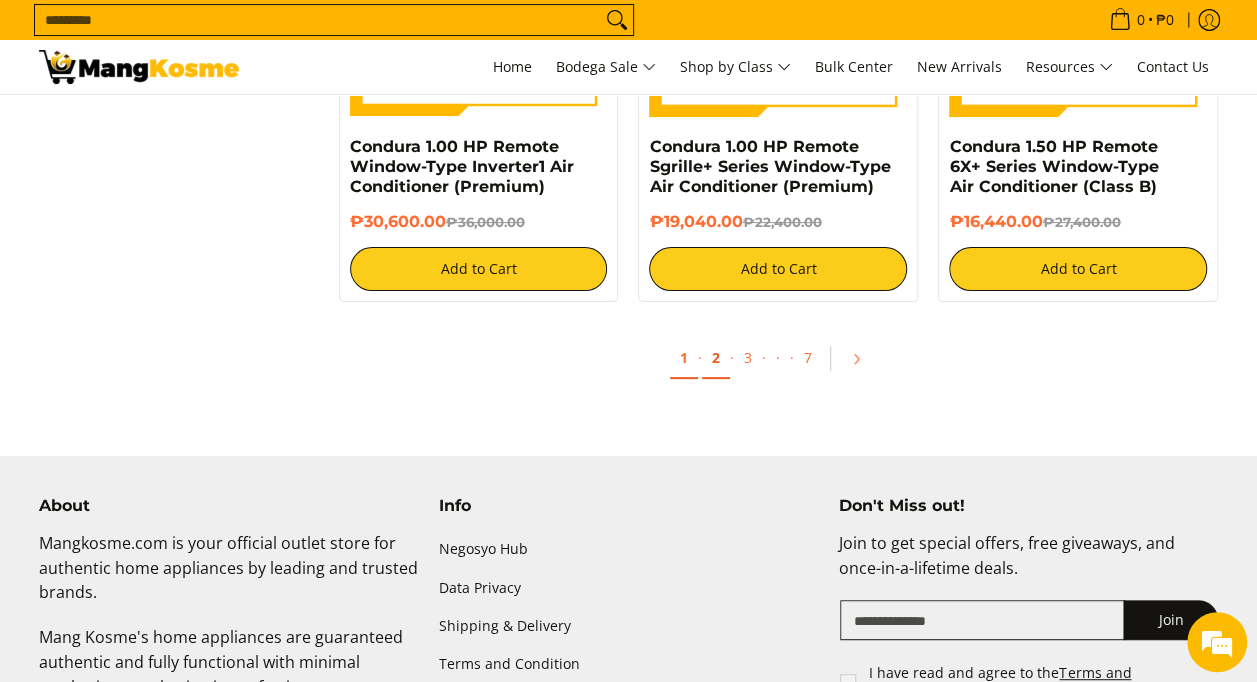click on "2" at bounding box center (716, 358) 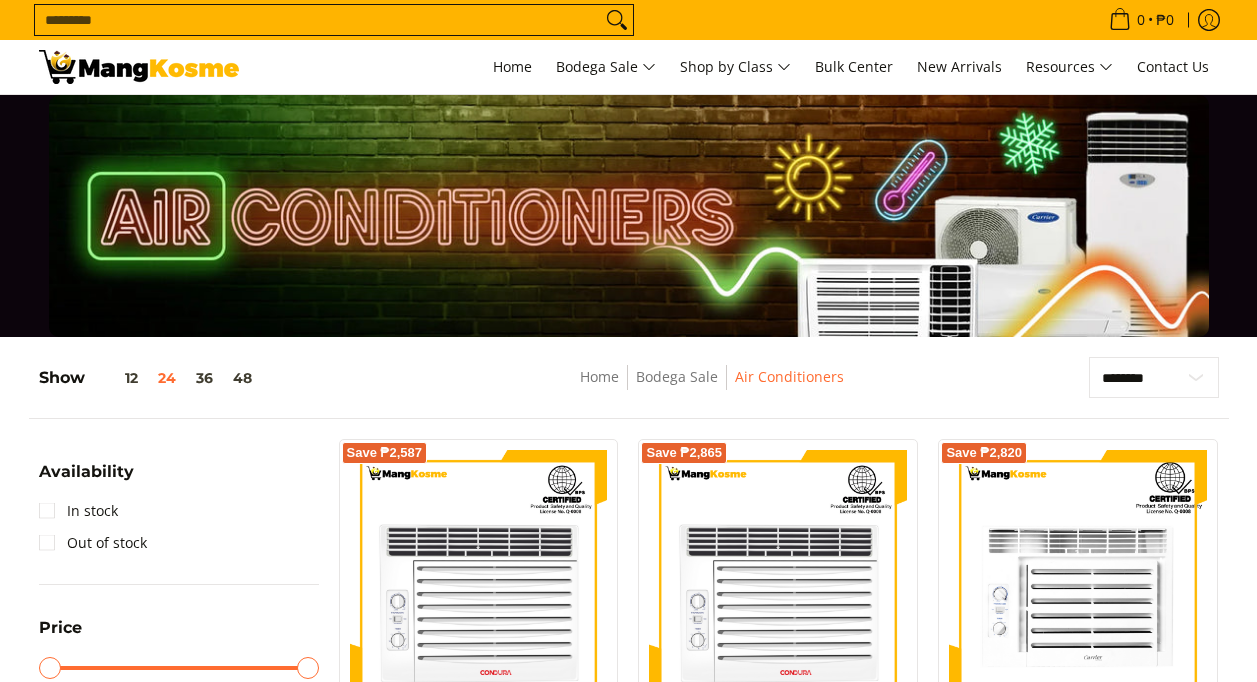 scroll, scrollTop: 0, scrollLeft: 0, axis: both 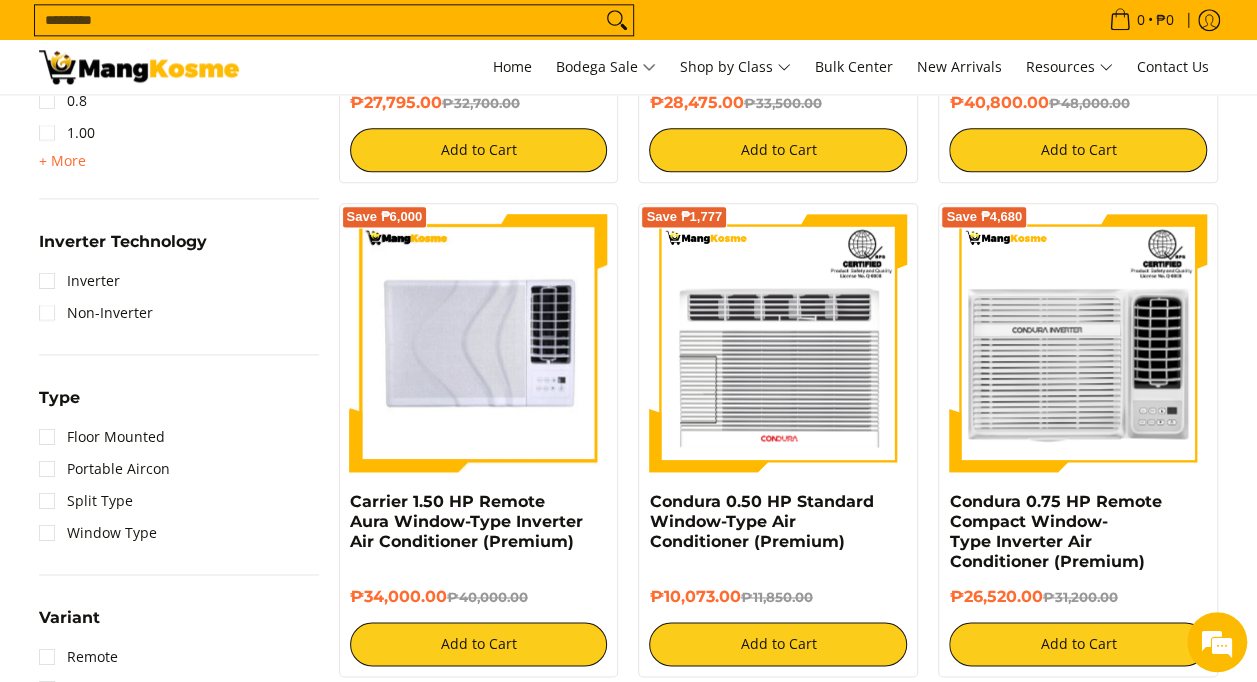 click at bounding box center (479, 343) 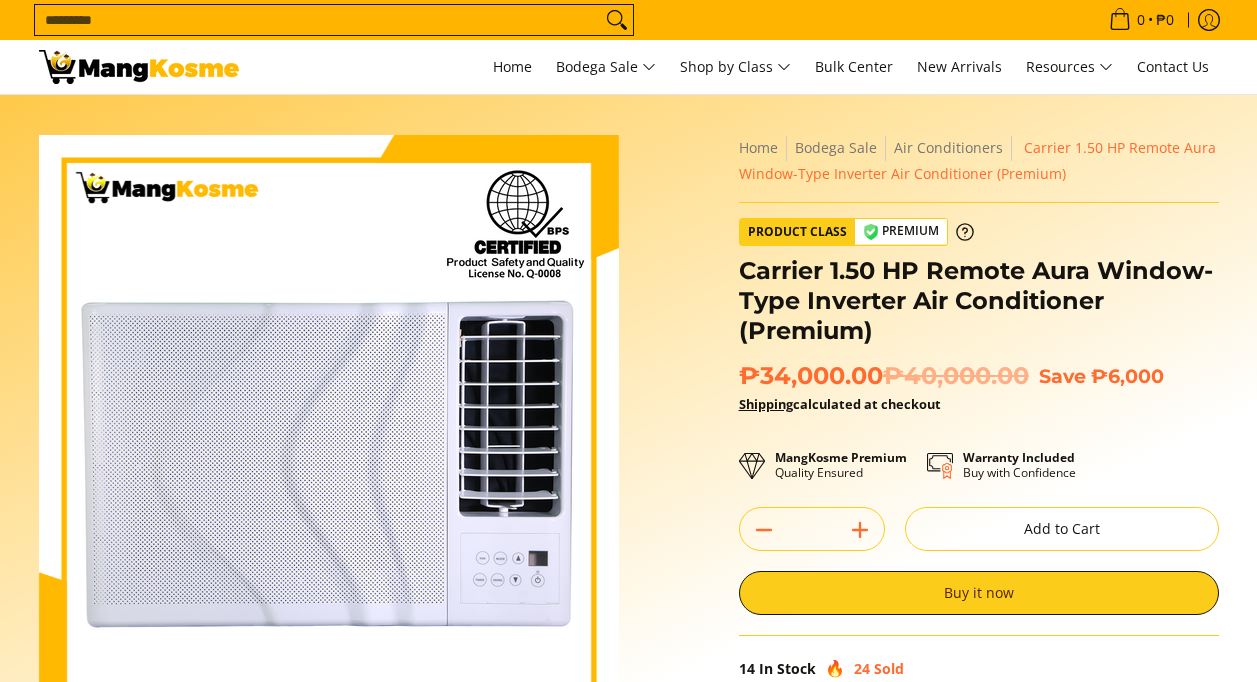 scroll, scrollTop: 0, scrollLeft: 0, axis: both 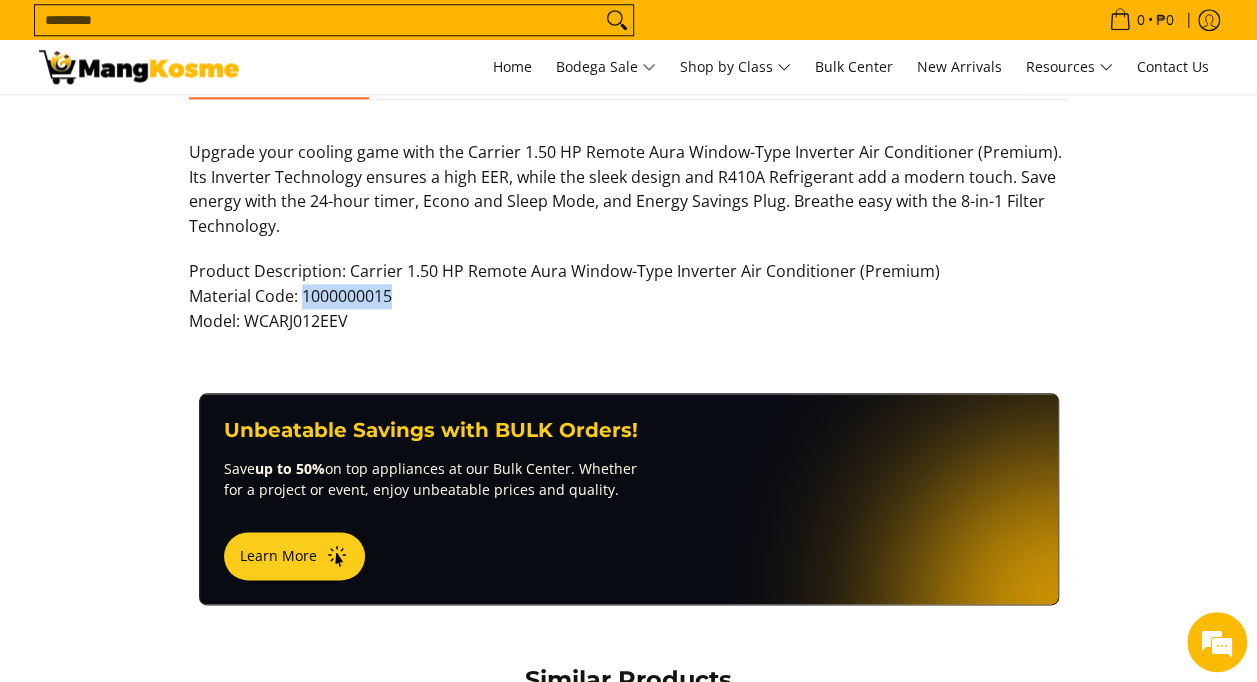 drag, startPoint x: 300, startPoint y: 296, endPoint x: 394, endPoint y: 300, distance: 94.08507 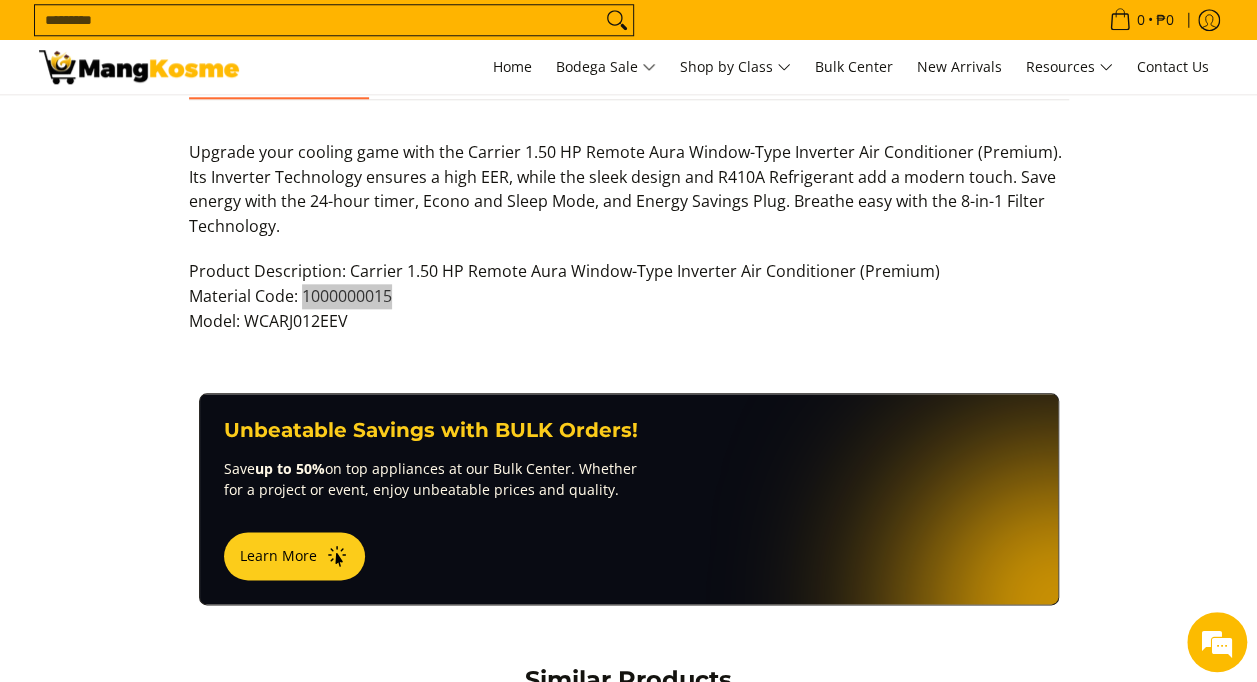 scroll, scrollTop: 0, scrollLeft: 0, axis: both 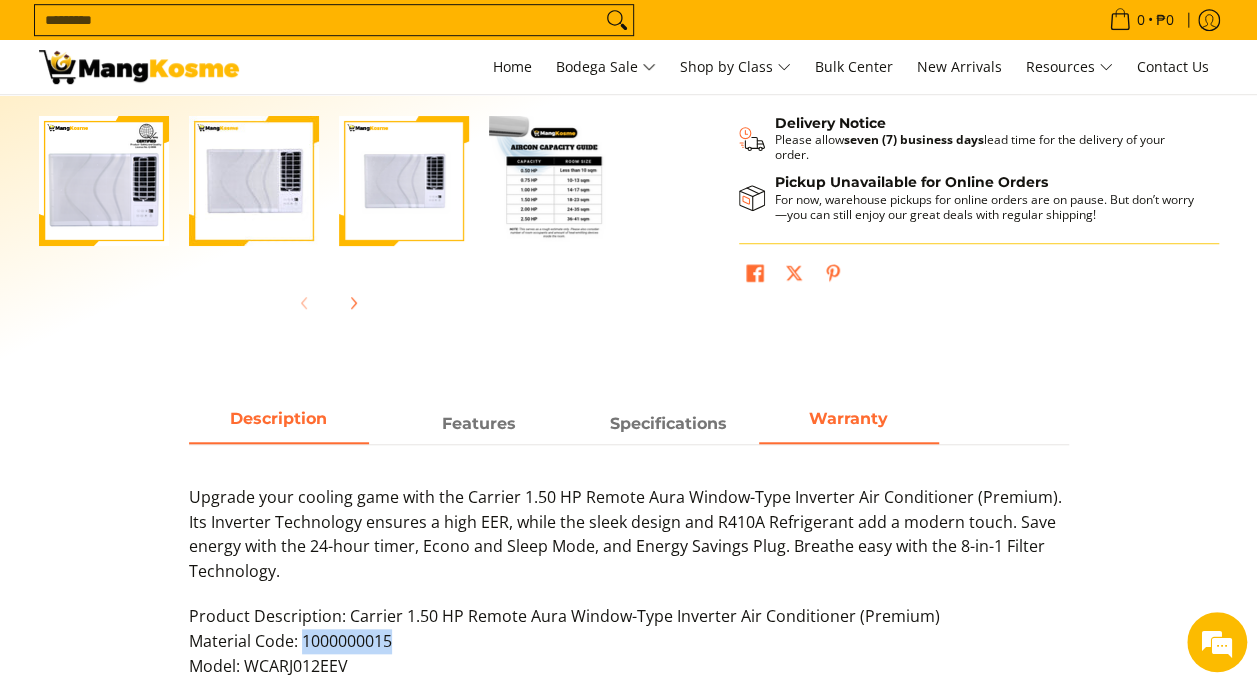 click on "Warranty" at bounding box center [848, 418] 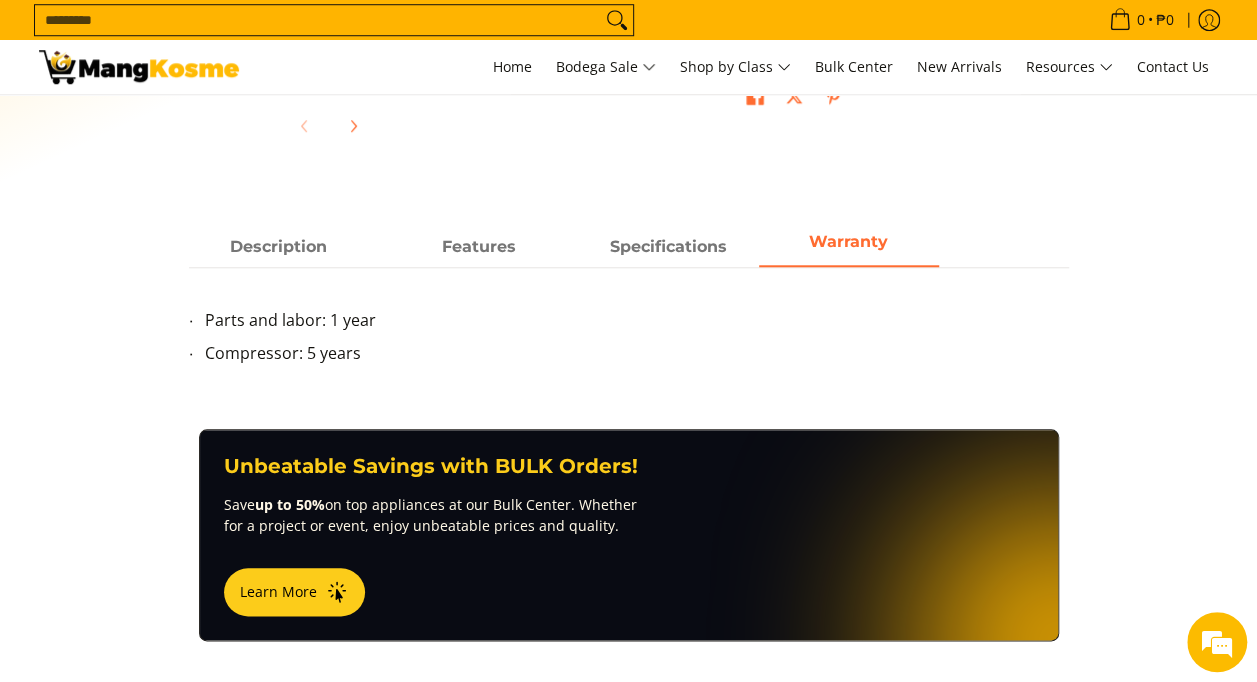 scroll, scrollTop: 749, scrollLeft: 0, axis: vertical 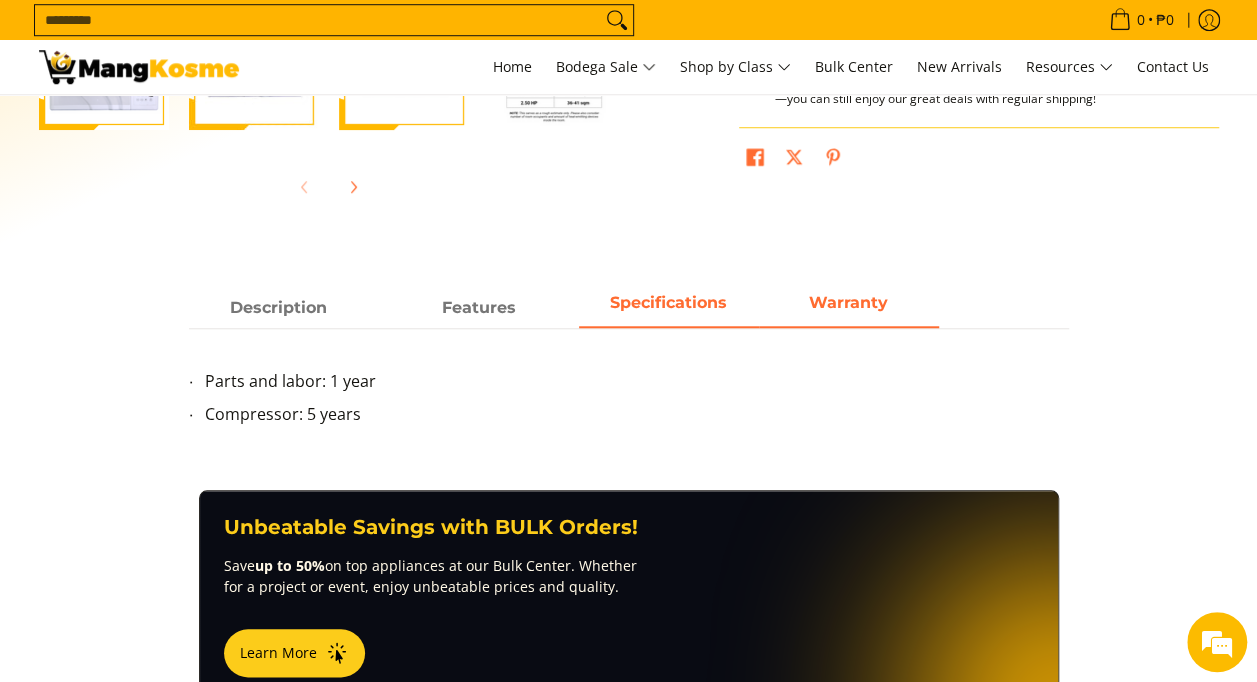 click on "Specifications" at bounding box center [669, 308] 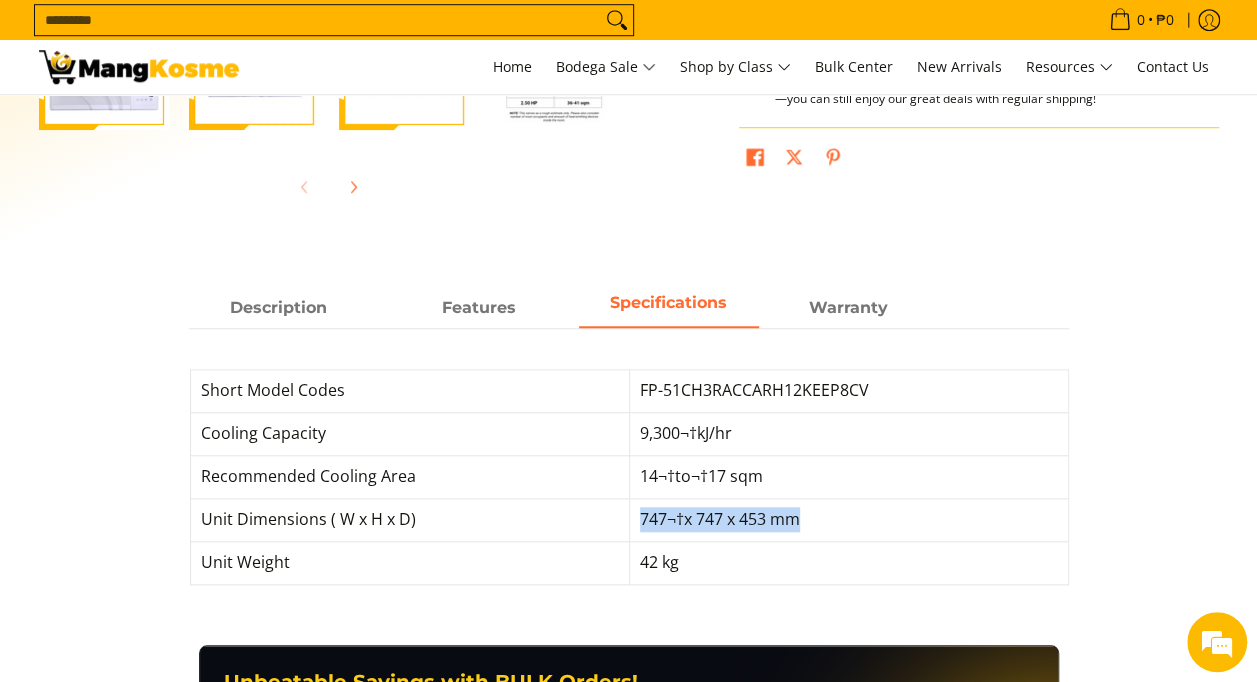 drag, startPoint x: 791, startPoint y: 515, endPoint x: 620, endPoint y: 512, distance: 171.0263 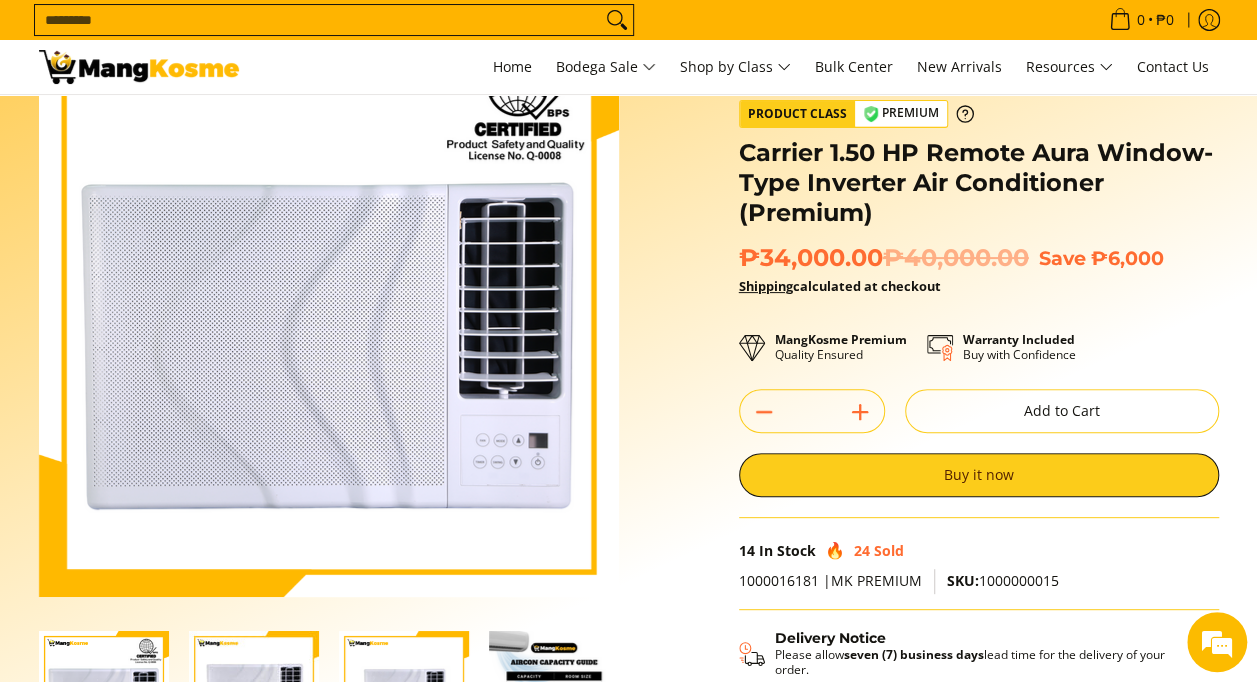 scroll, scrollTop: 0, scrollLeft: 0, axis: both 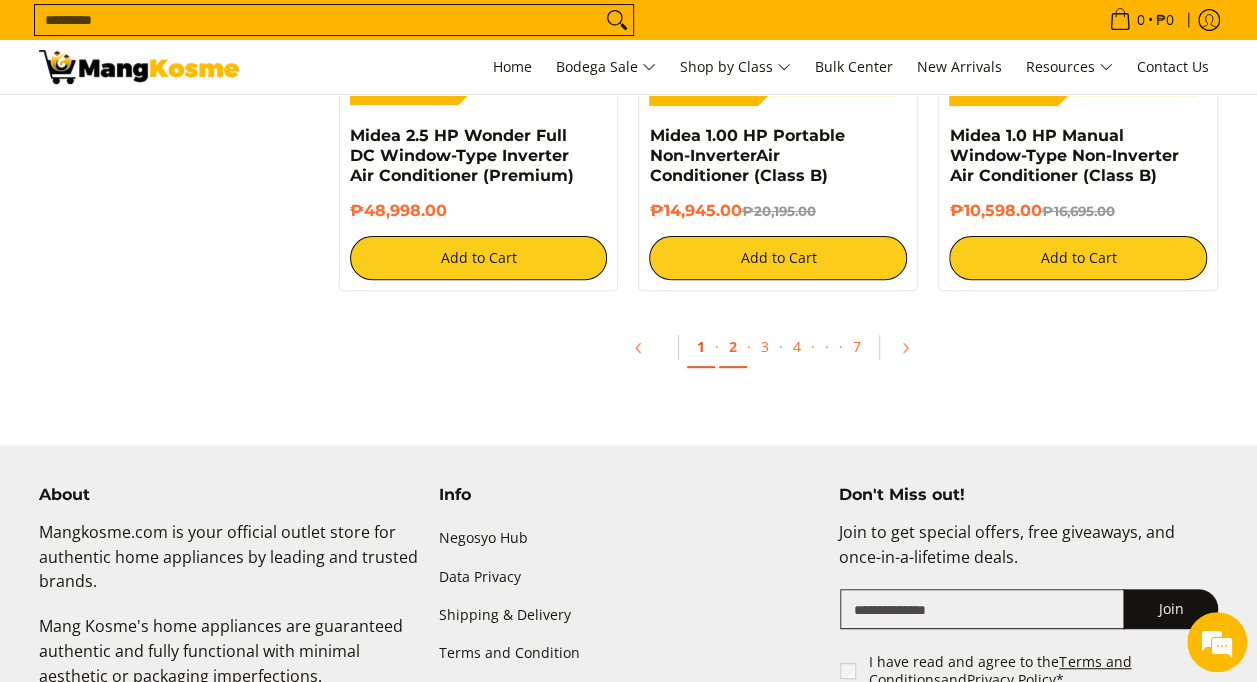 click on "1" at bounding box center [701, 347] 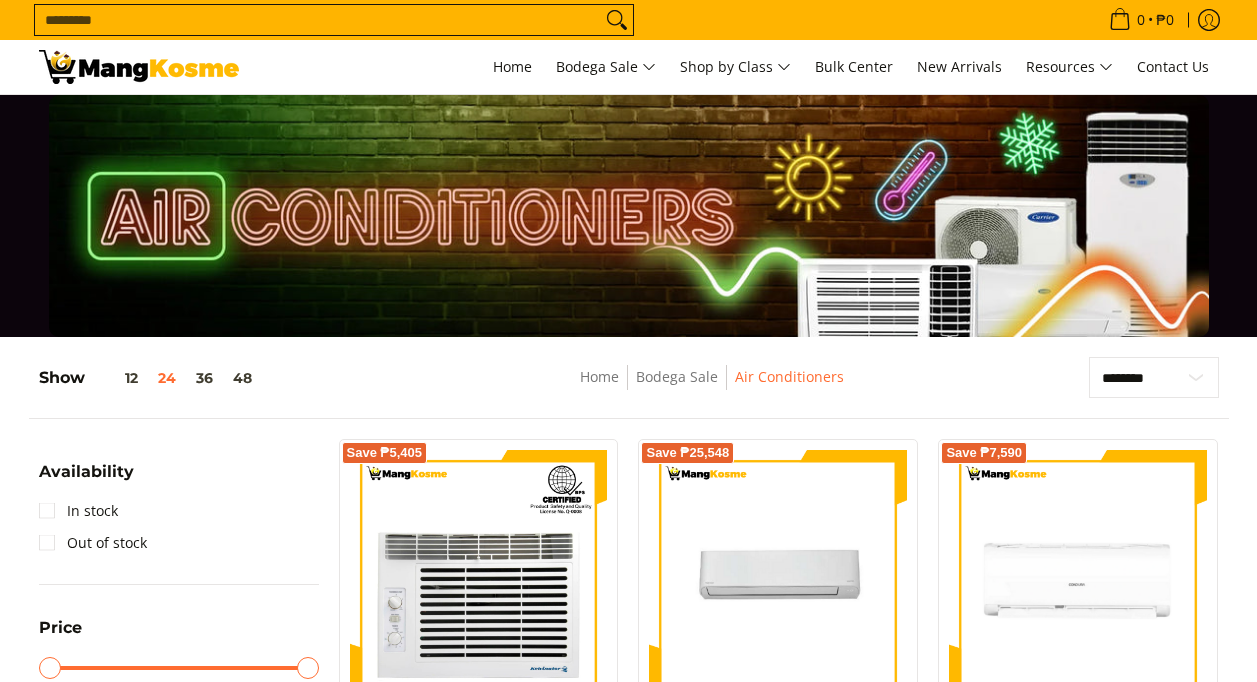 scroll, scrollTop: 0, scrollLeft: 0, axis: both 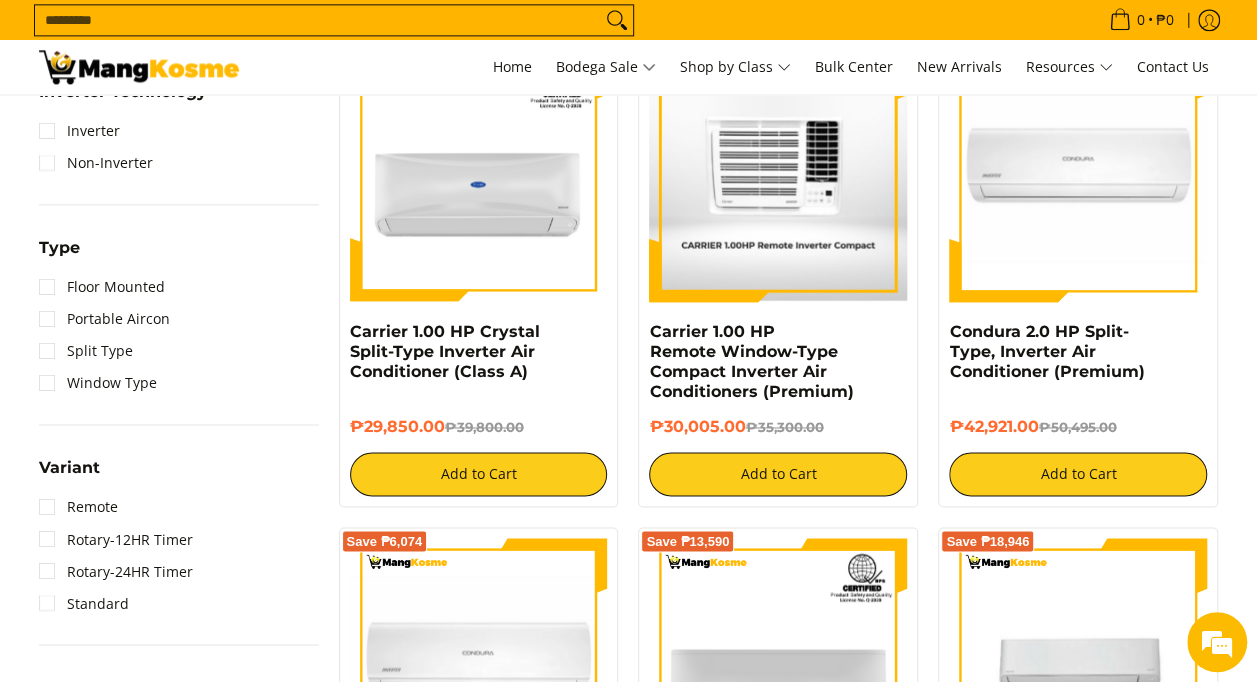 click at bounding box center (778, 172) 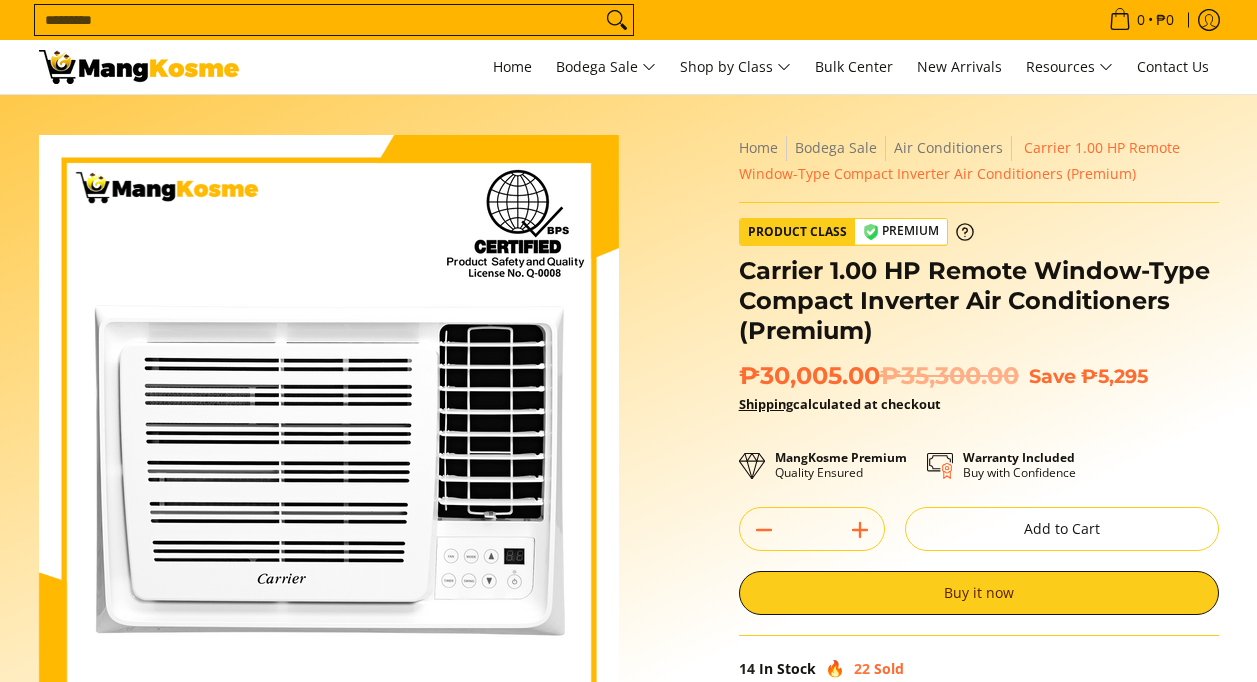 scroll, scrollTop: 0, scrollLeft: 0, axis: both 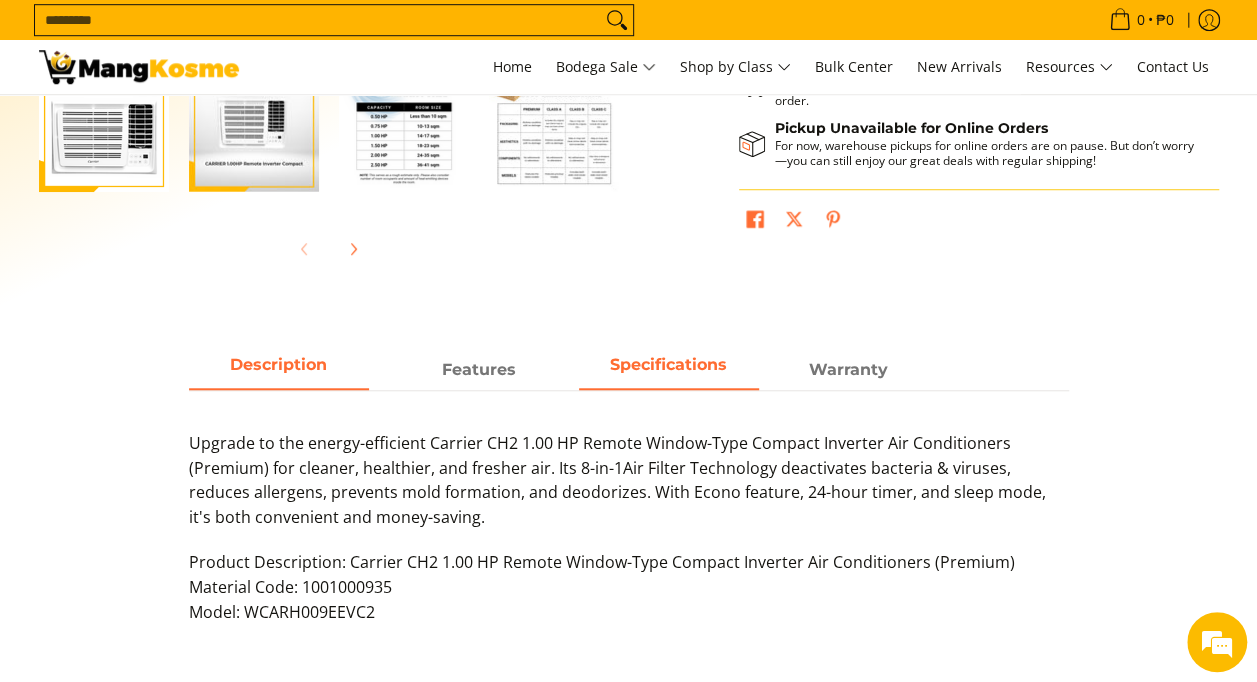 click on "Specifications" at bounding box center [669, 370] 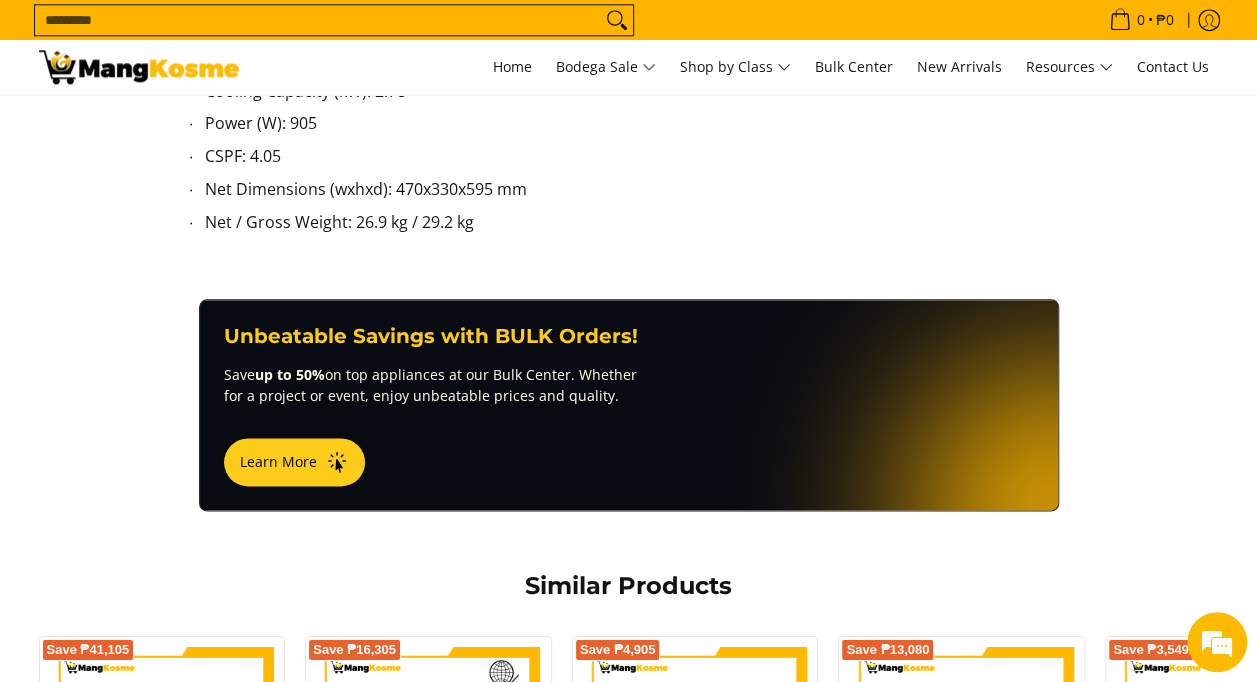 scroll, scrollTop: 1005, scrollLeft: 0, axis: vertical 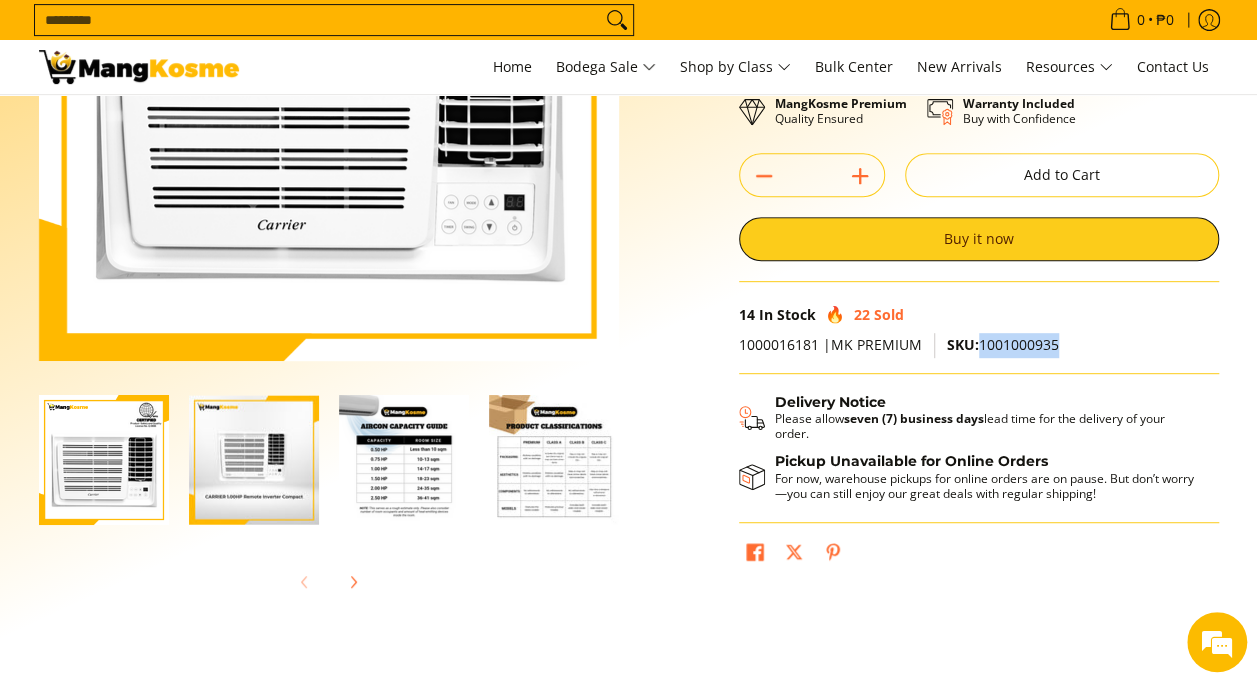 drag, startPoint x: 974, startPoint y: 344, endPoint x: 1072, endPoint y: 346, distance: 98.02041 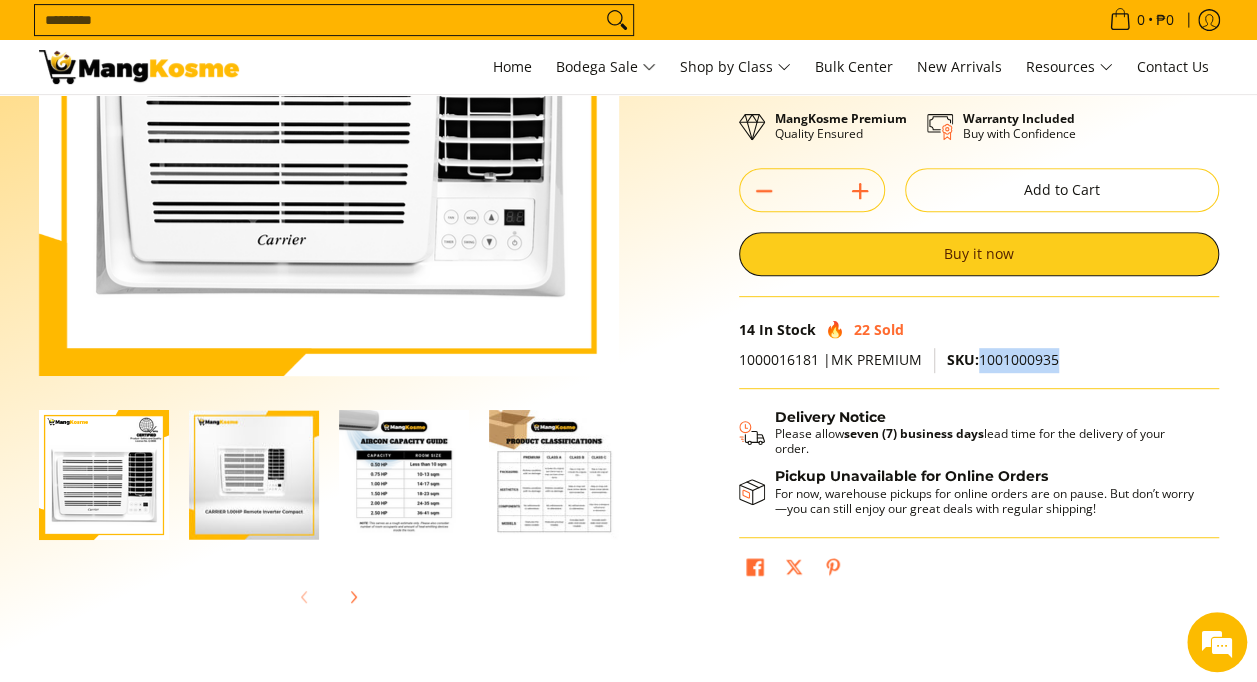 scroll, scrollTop: 334, scrollLeft: 0, axis: vertical 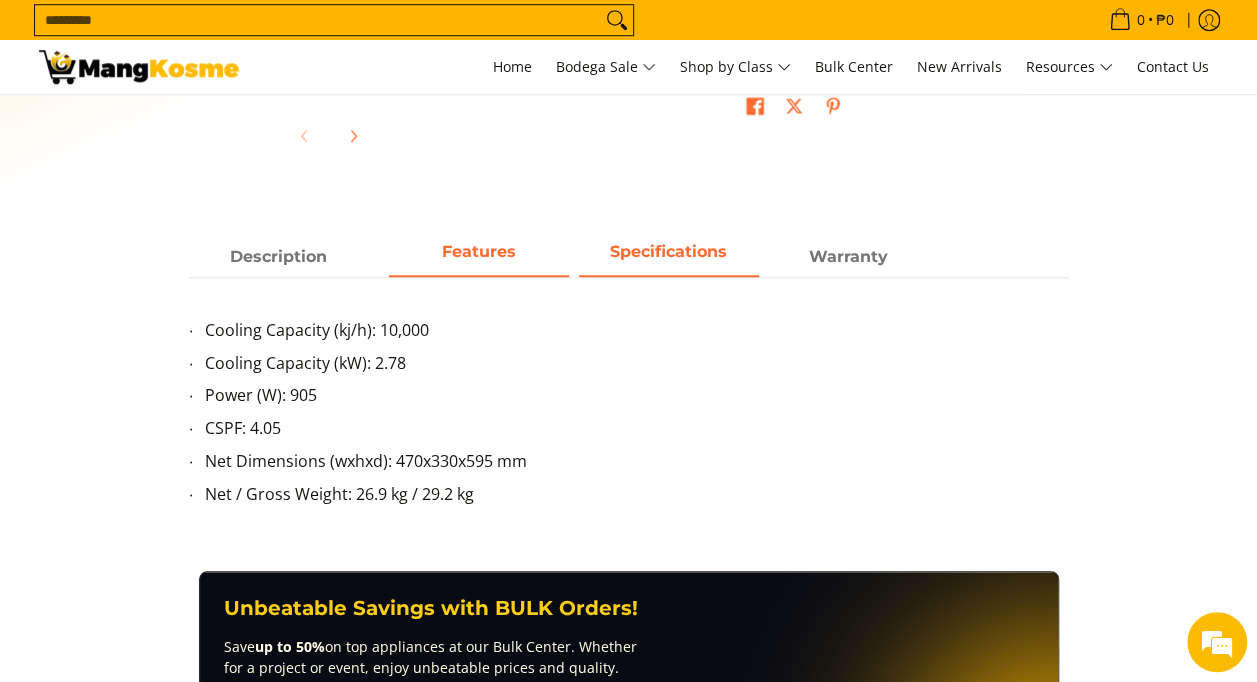 click on "Features" at bounding box center [479, 257] 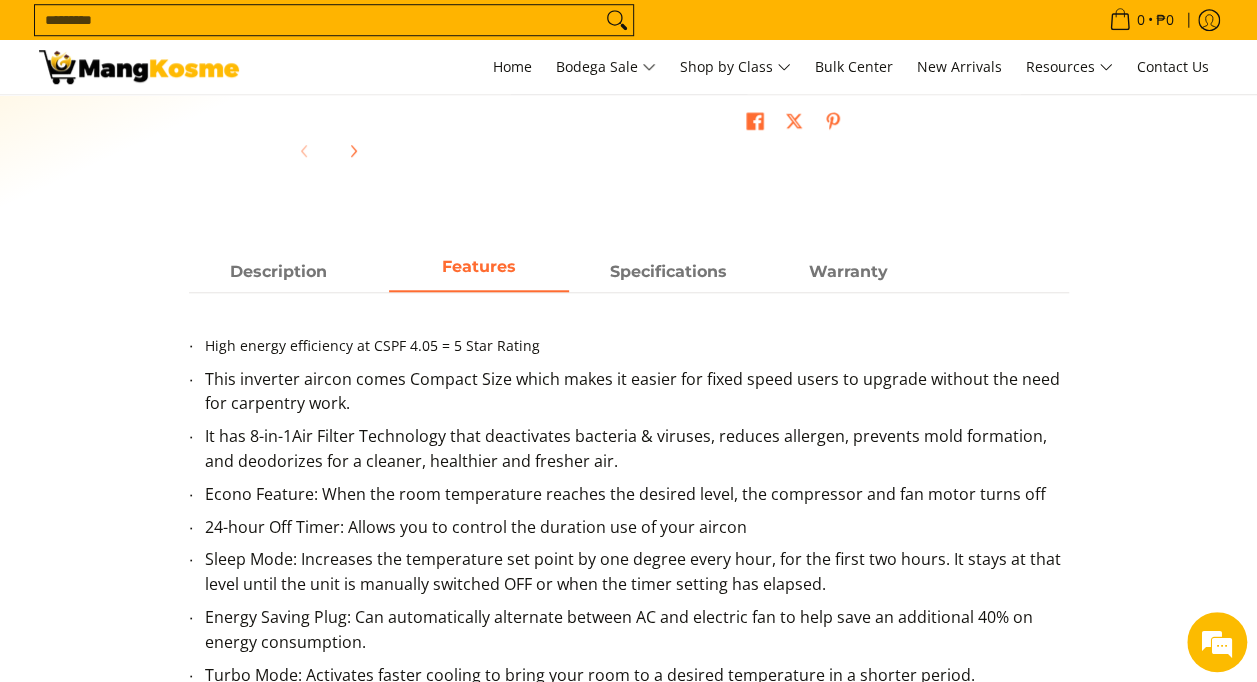 scroll, scrollTop: 757, scrollLeft: 0, axis: vertical 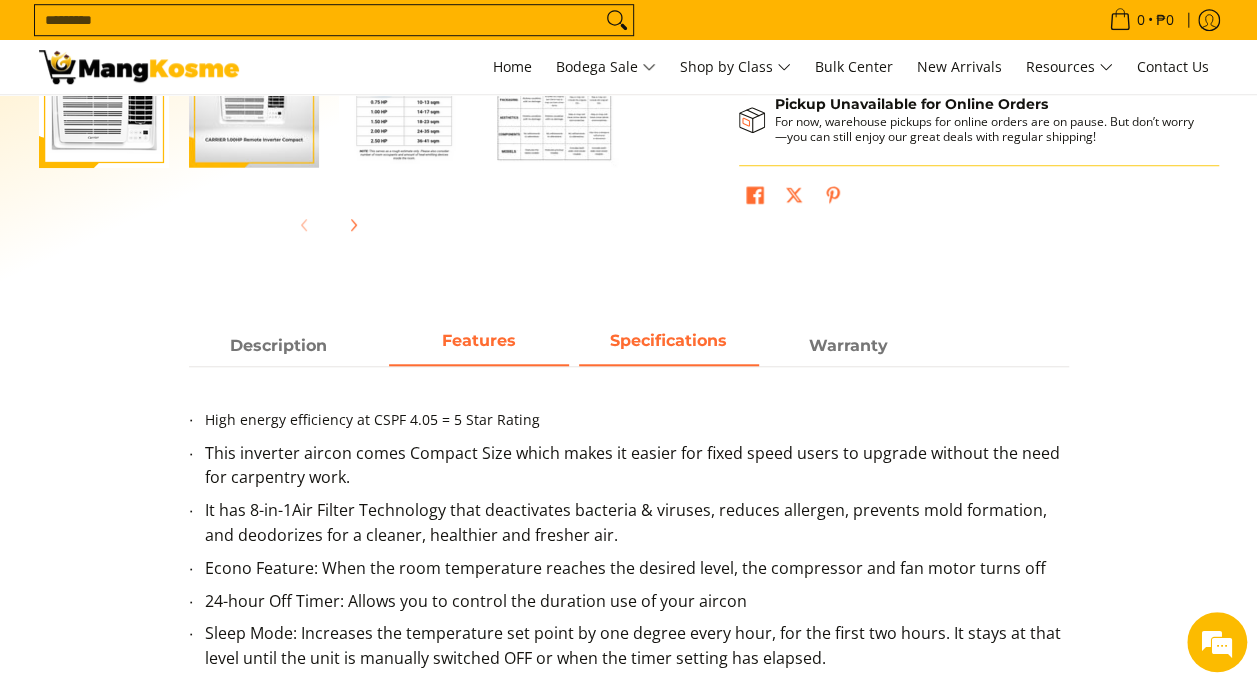 click on "Specifications" at bounding box center [669, 346] 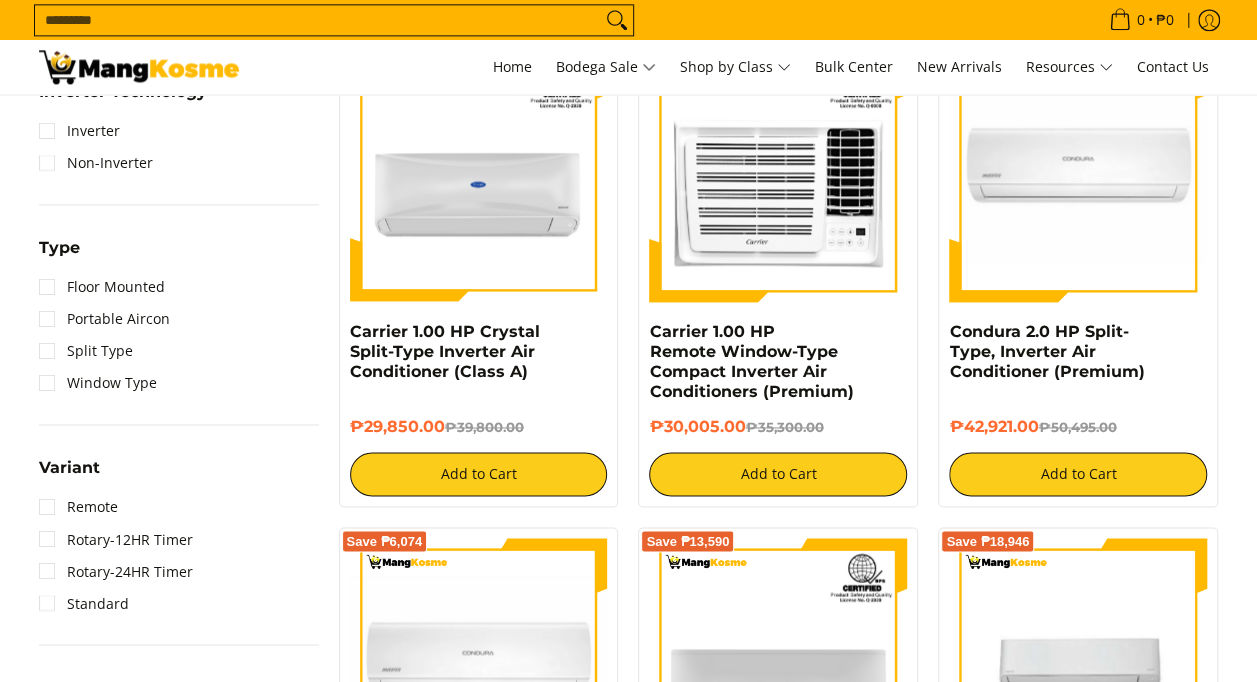 scroll, scrollTop: 0, scrollLeft: 0, axis: both 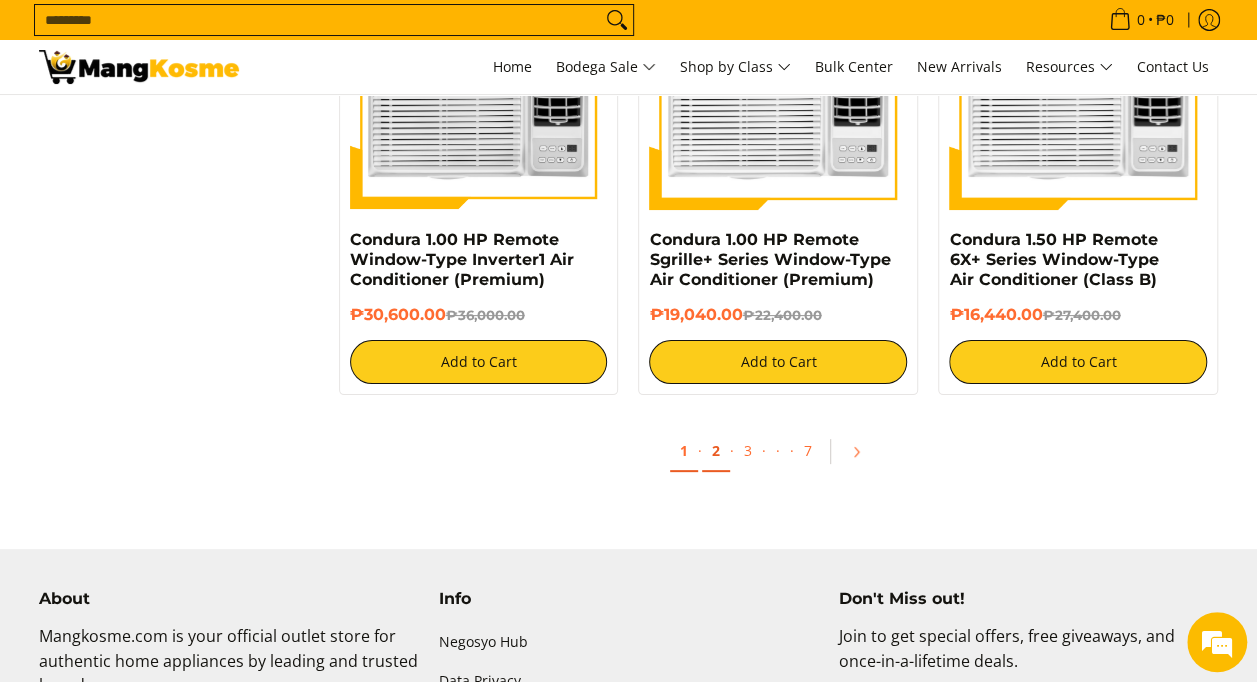 click on "2" at bounding box center [716, 451] 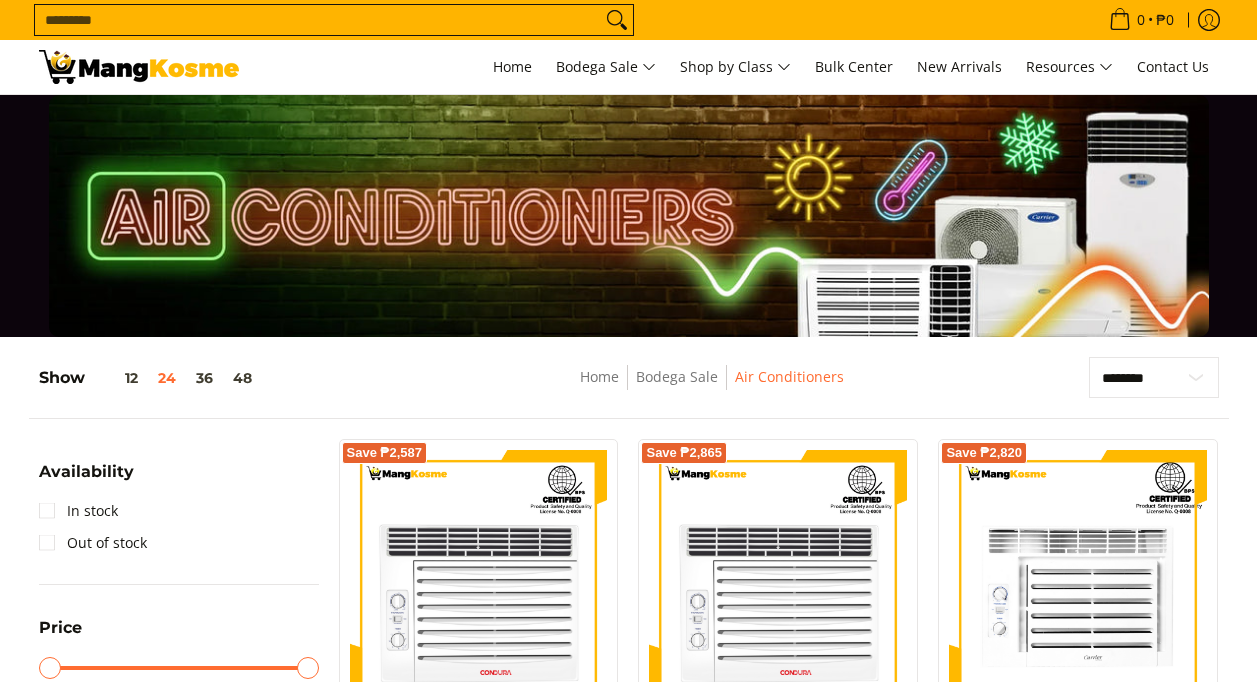 scroll, scrollTop: 0, scrollLeft: 0, axis: both 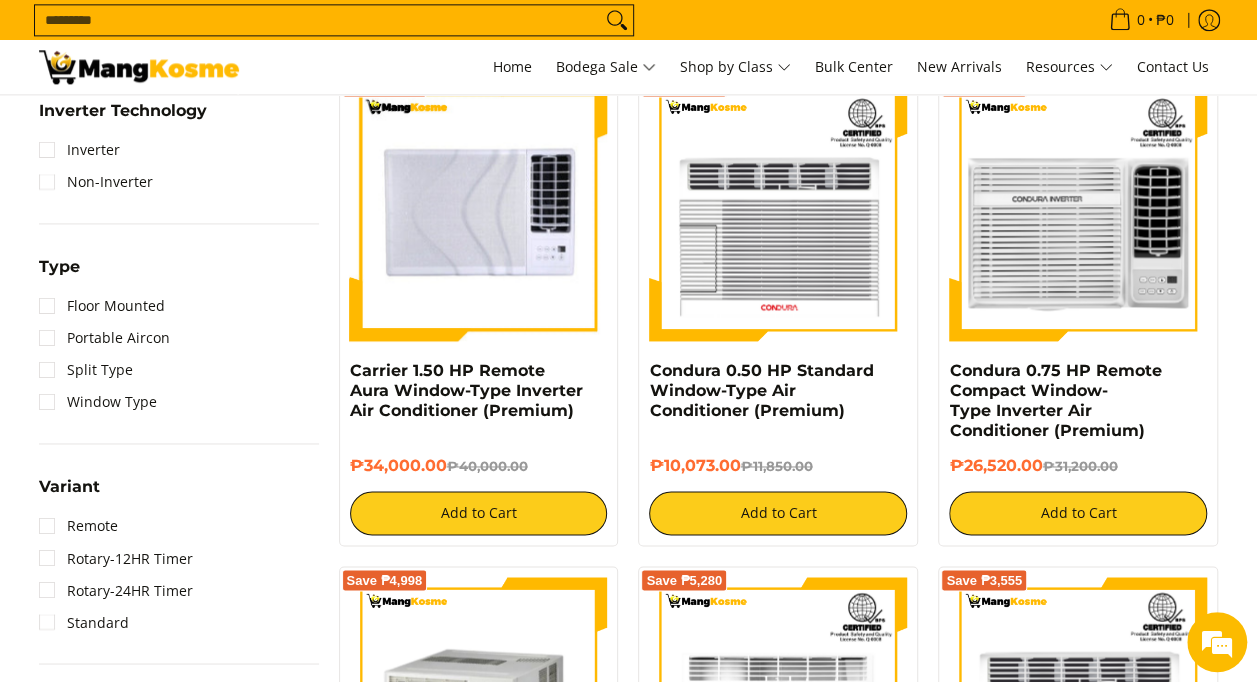click at bounding box center (479, 212) 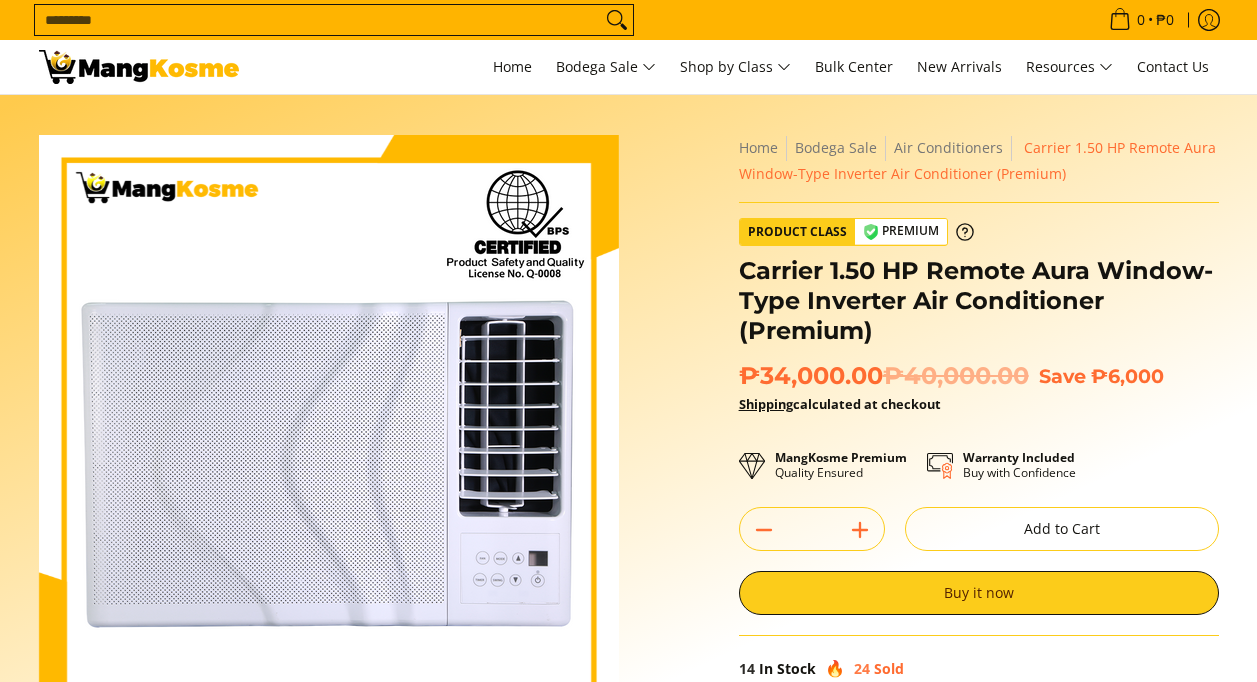 scroll, scrollTop: 0, scrollLeft: 0, axis: both 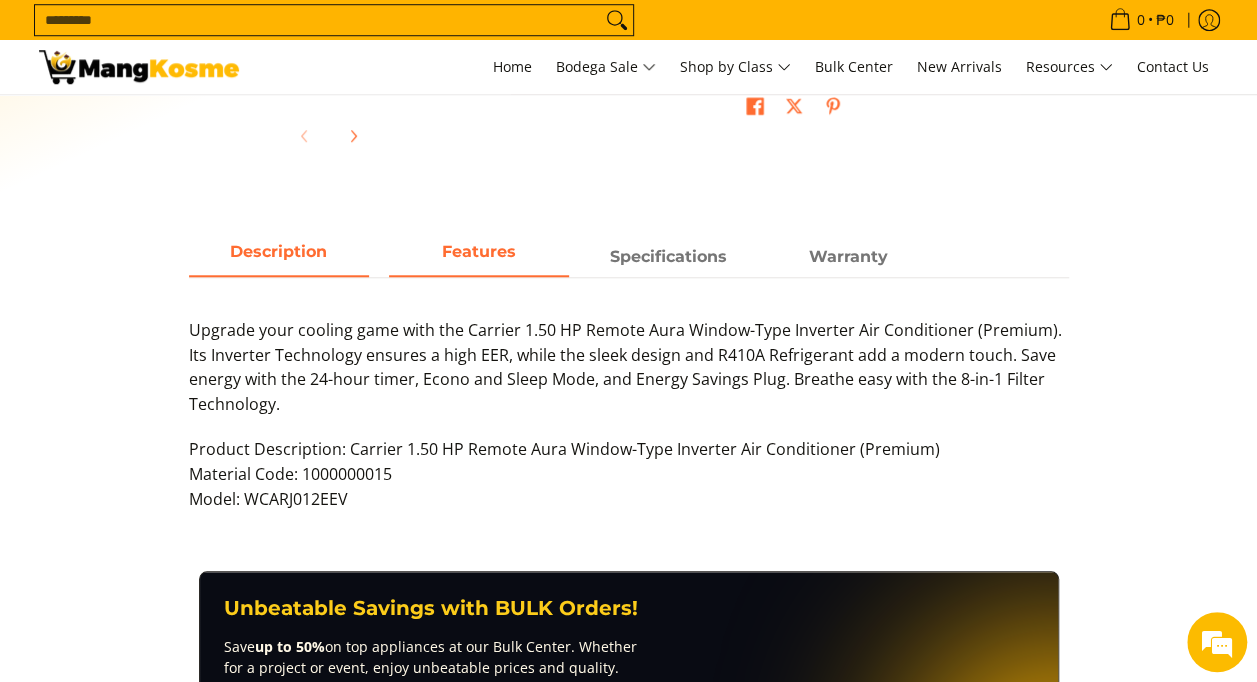 click on "Features" at bounding box center [479, 257] 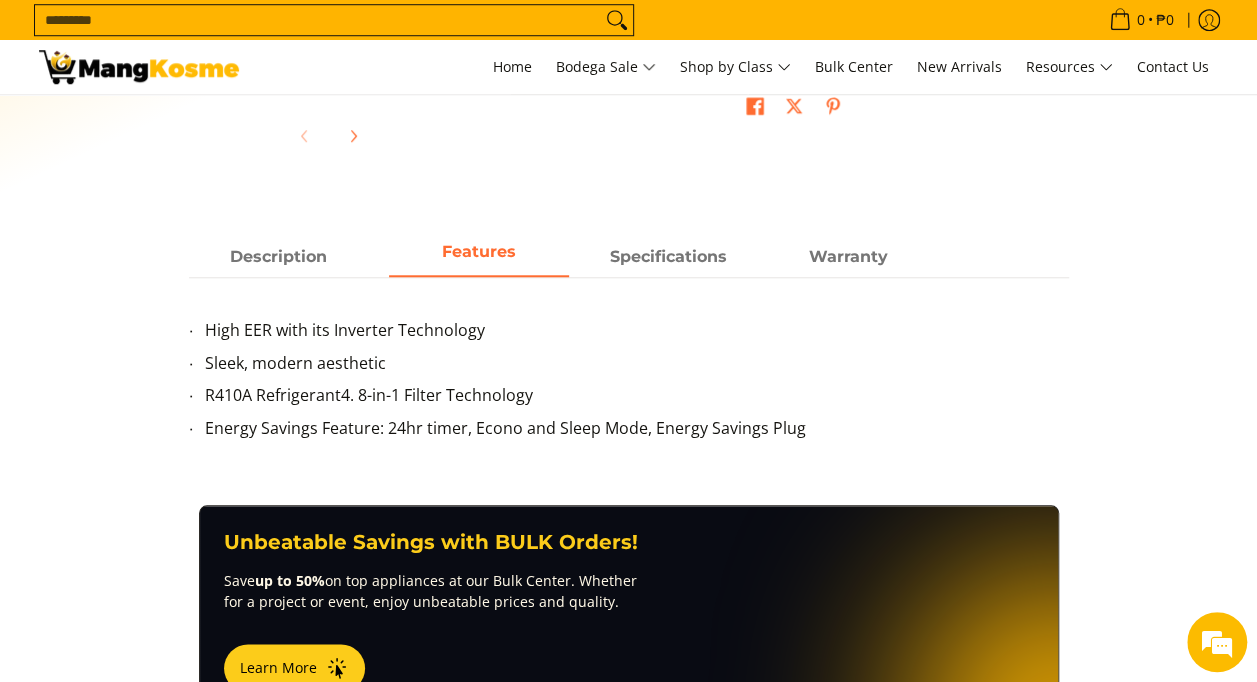 scroll, scrollTop: 0, scrollLeft: 0, axis: both 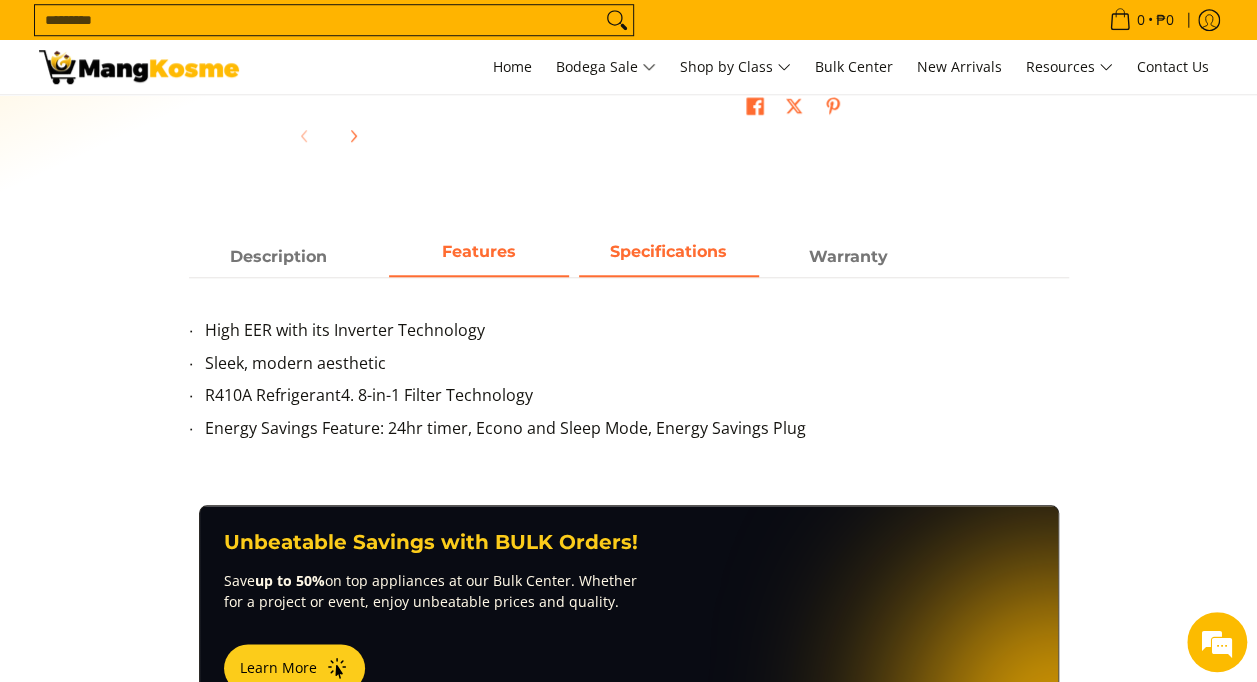 click on "Specifications" at bounding box center (669, 257) 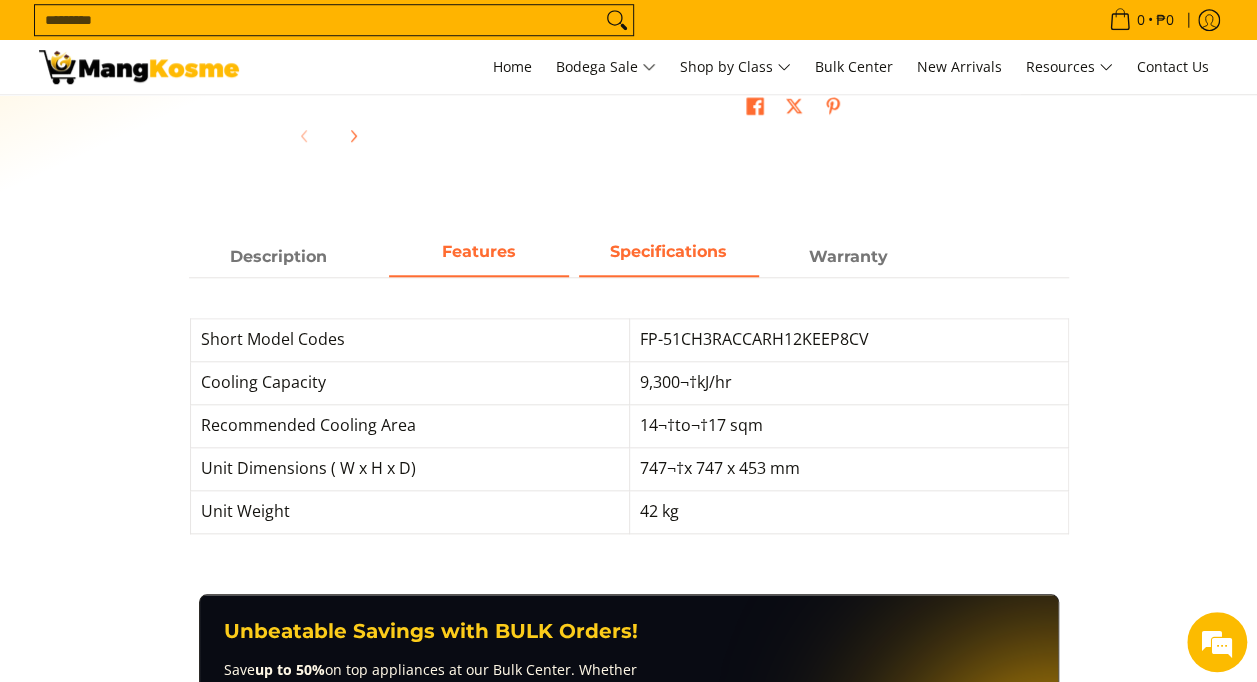 click on "Features" at bounding box center (479, 257) 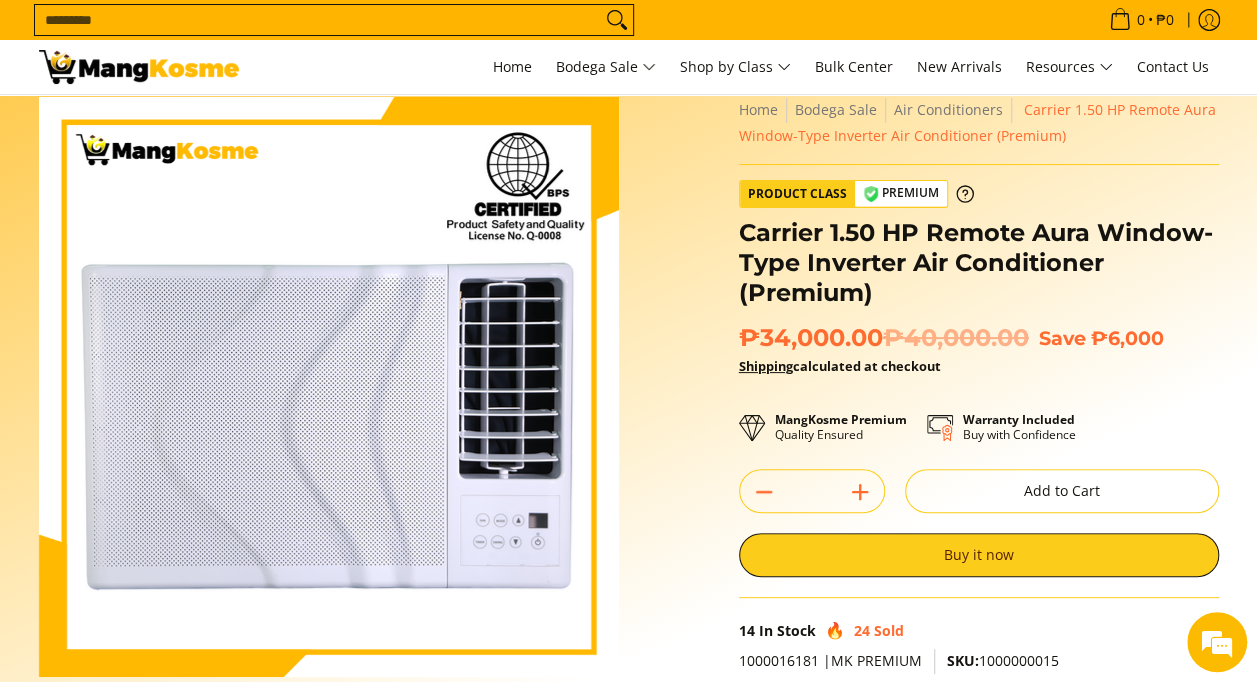 scroll, scrollTop: 0, scrollLeft: 0, axis: both 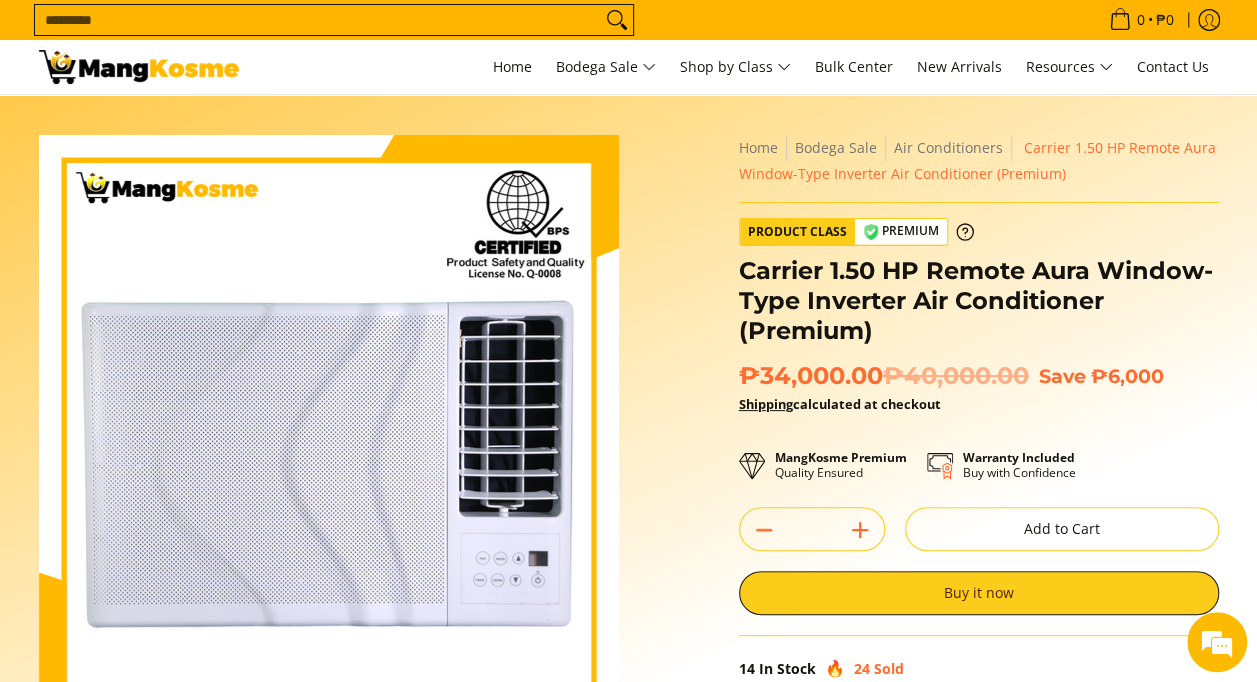 click on "Search..." at bounding box center [318, 20] 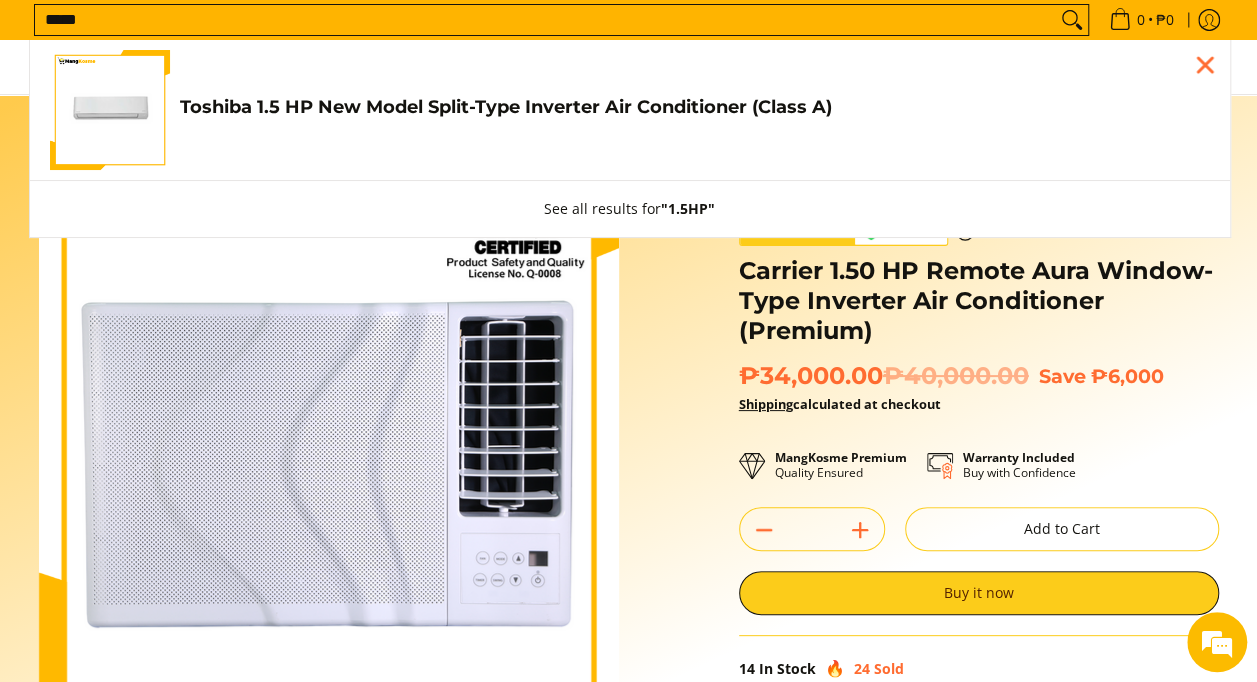 type on "*****" 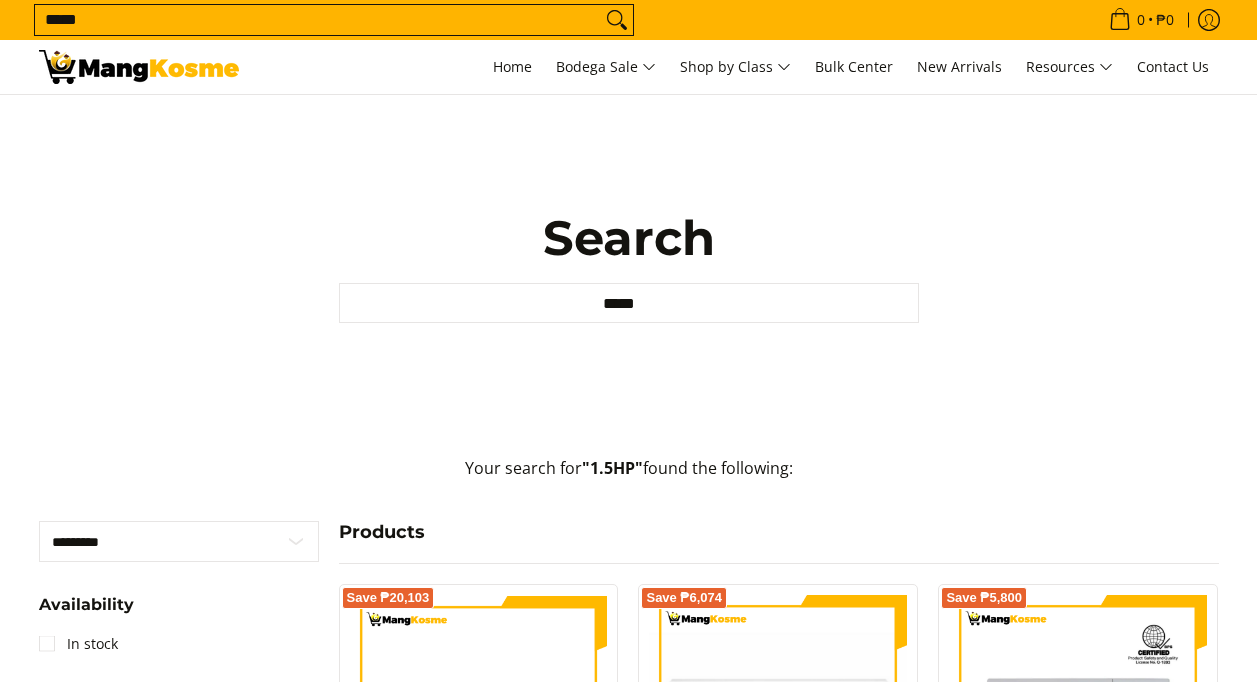 scroll, scrollTop: 0, scrollLeft: 0, axis: both 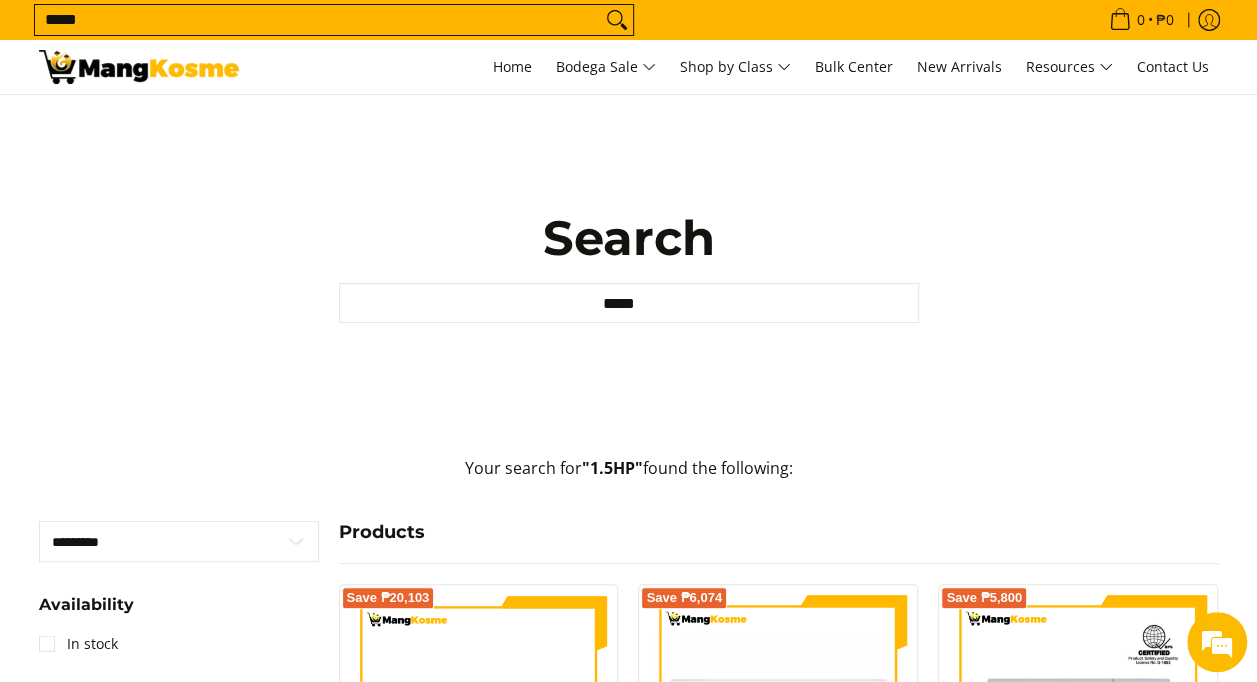 click on "*****" at bounding box center (318, 20) 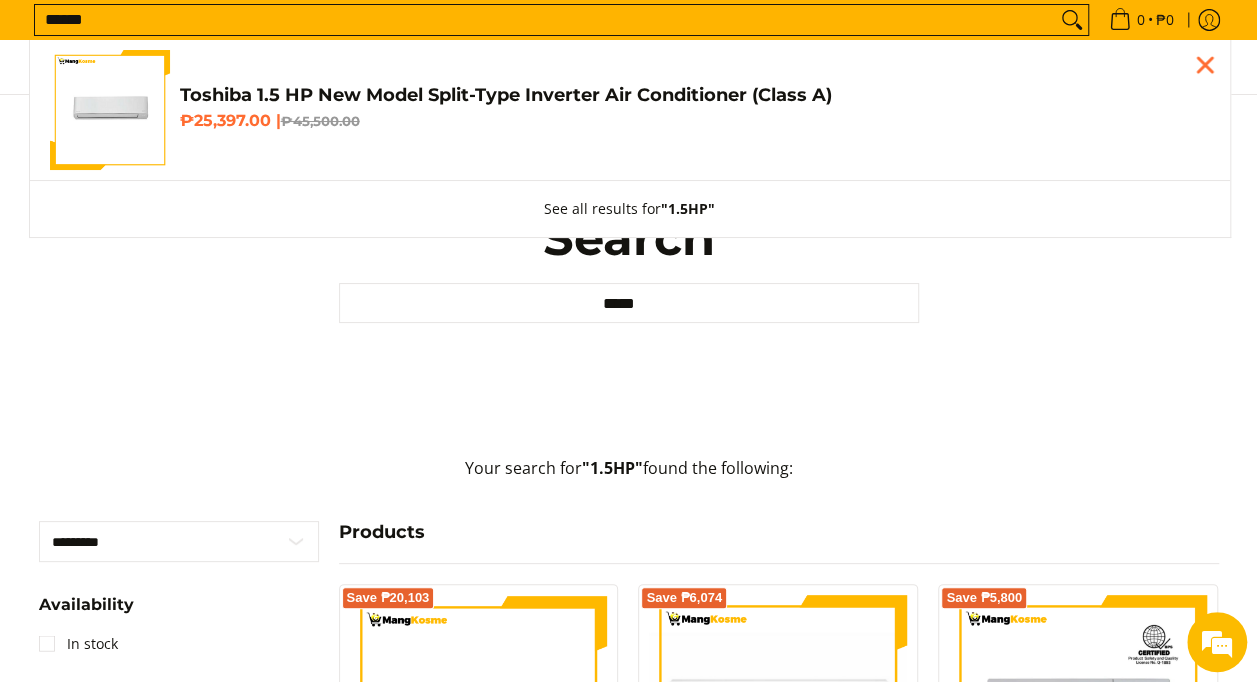 type on "******" 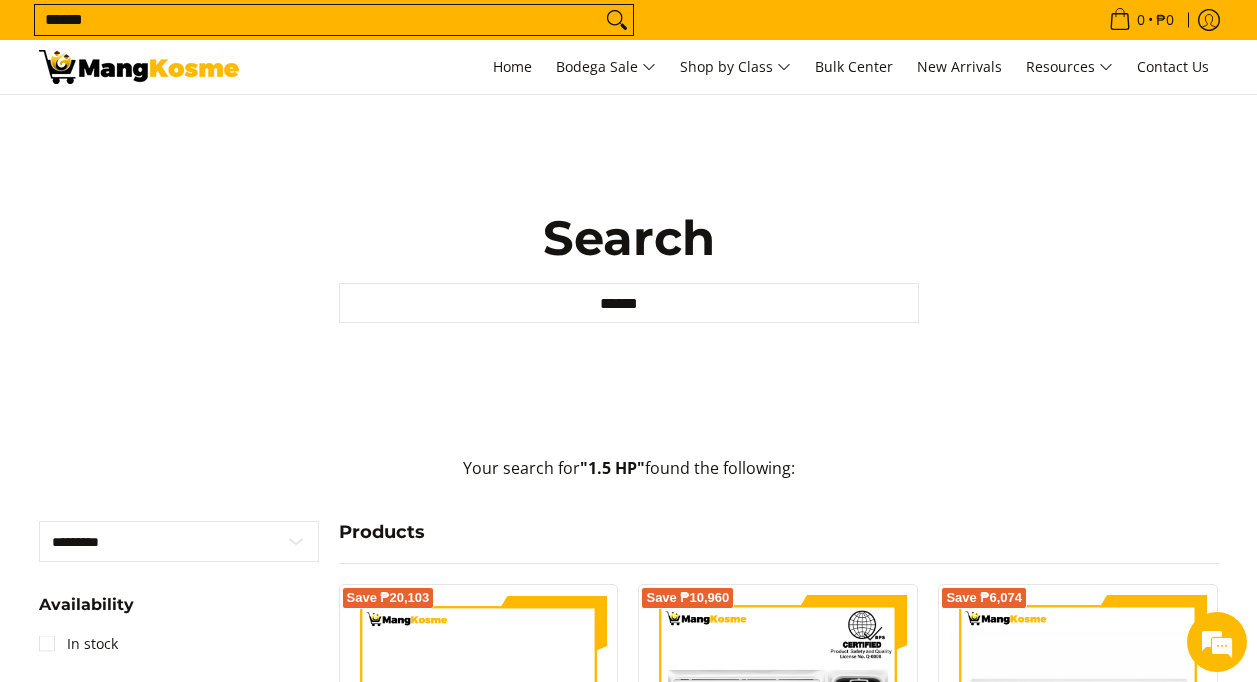 scroll, scrollTop: 0, scrollLeft: 0, axis: both 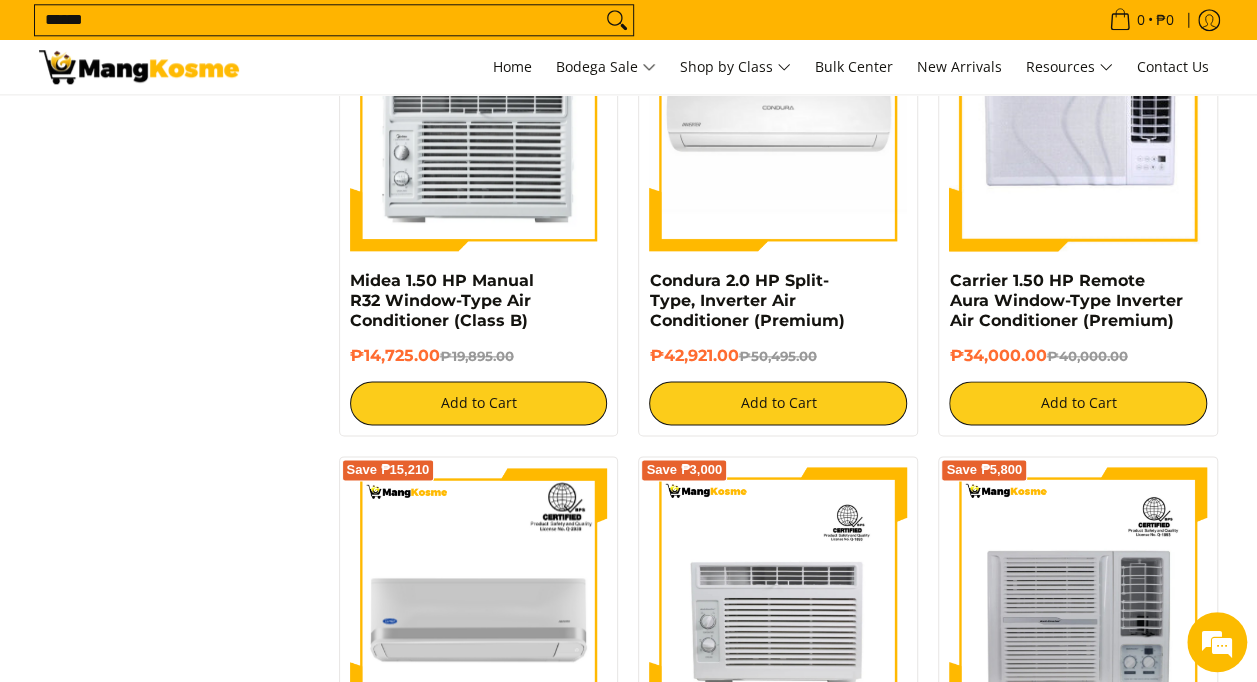 click at bounding box center (1078, 122) 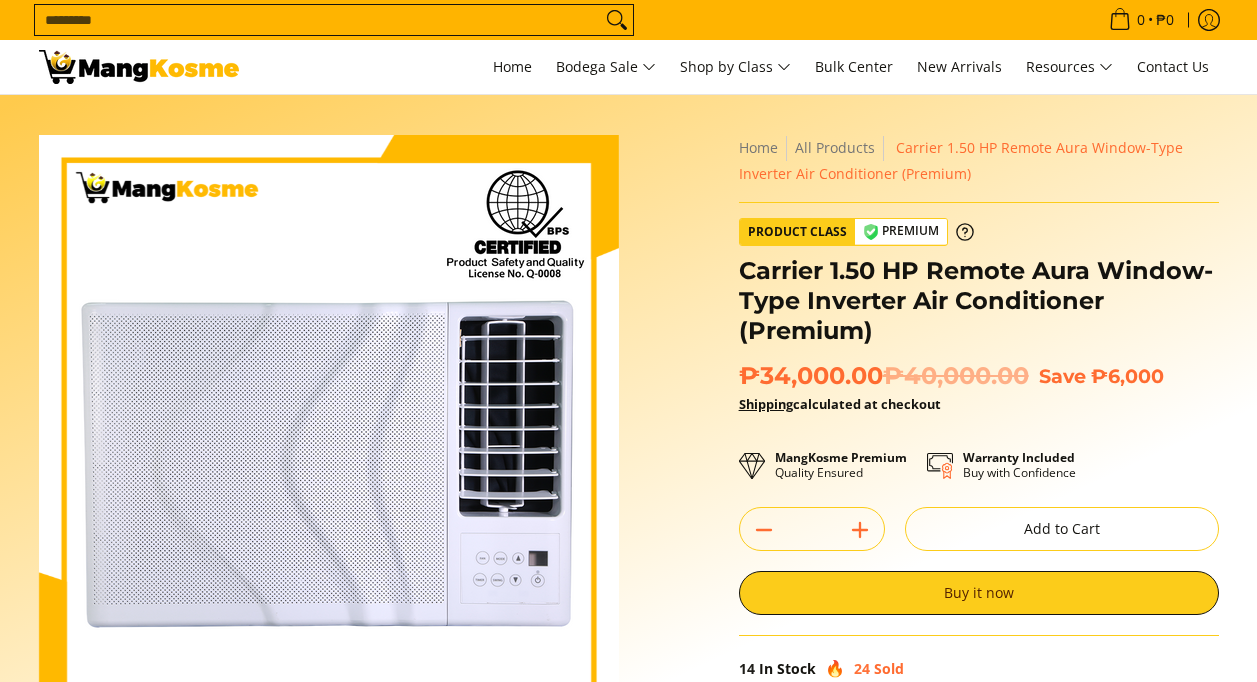 scroll, scrollTop: 0, scrollLeft: 0, axis: both 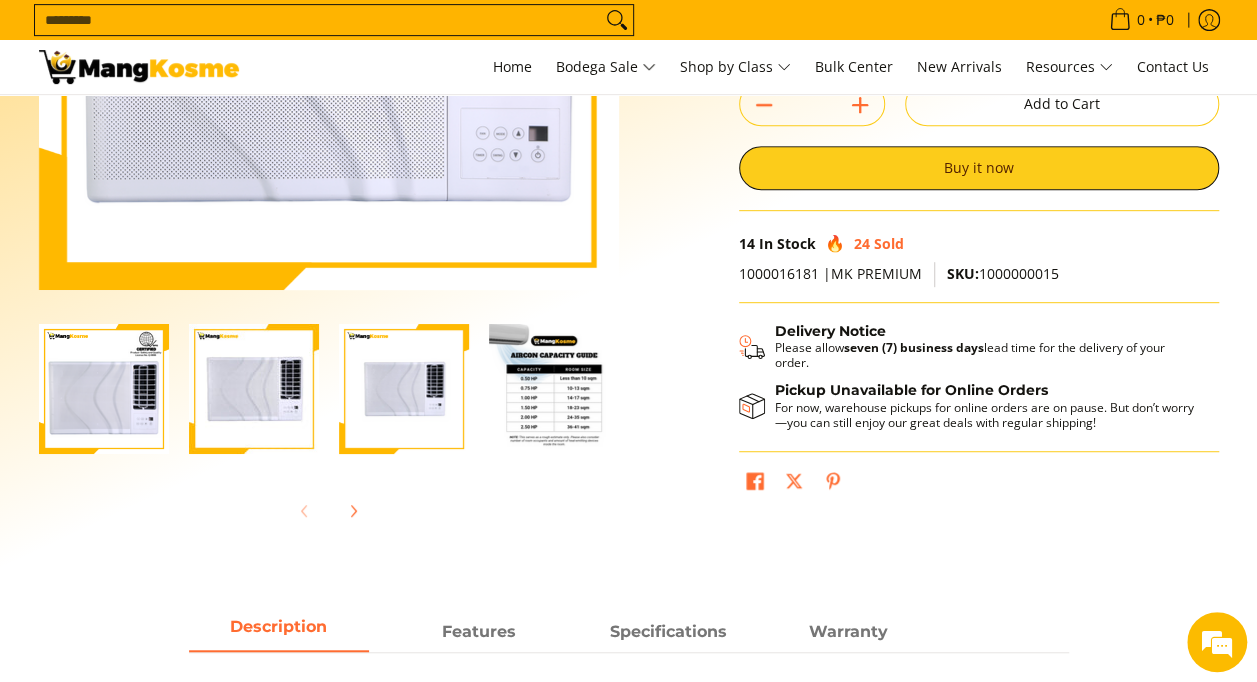 click at bounding box center (254, 389) 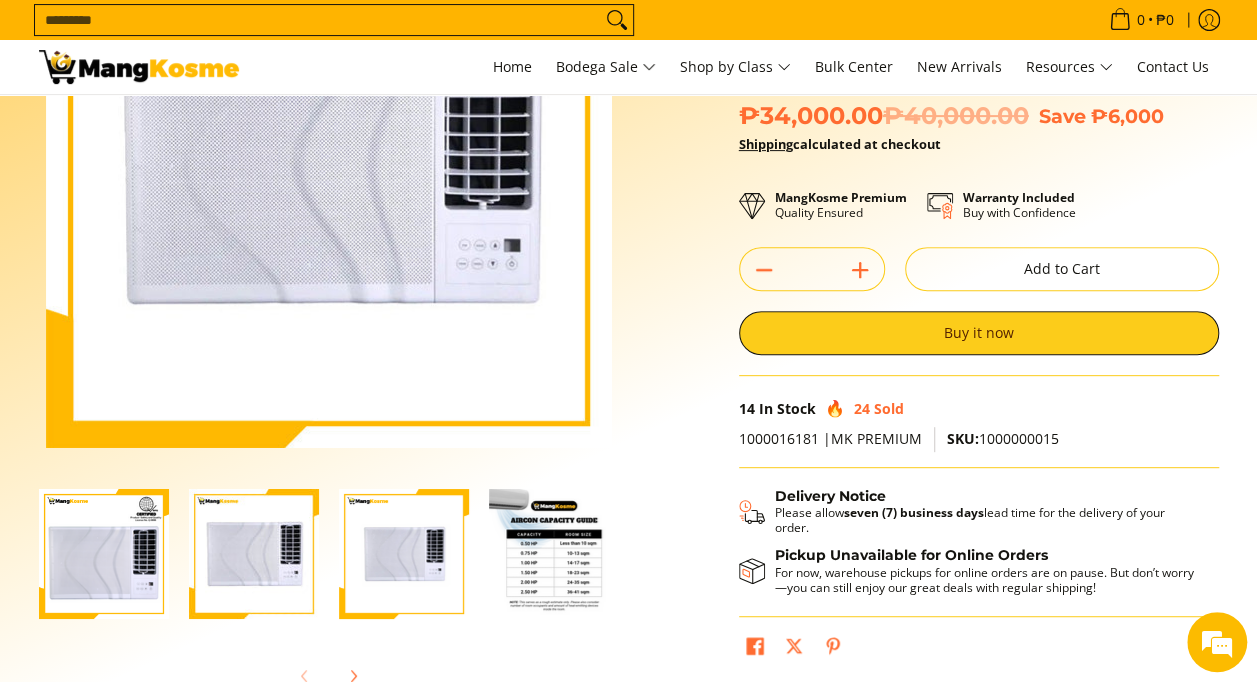 scroll, scrollTop: 286, scrollLeft: 0, axis: vertical 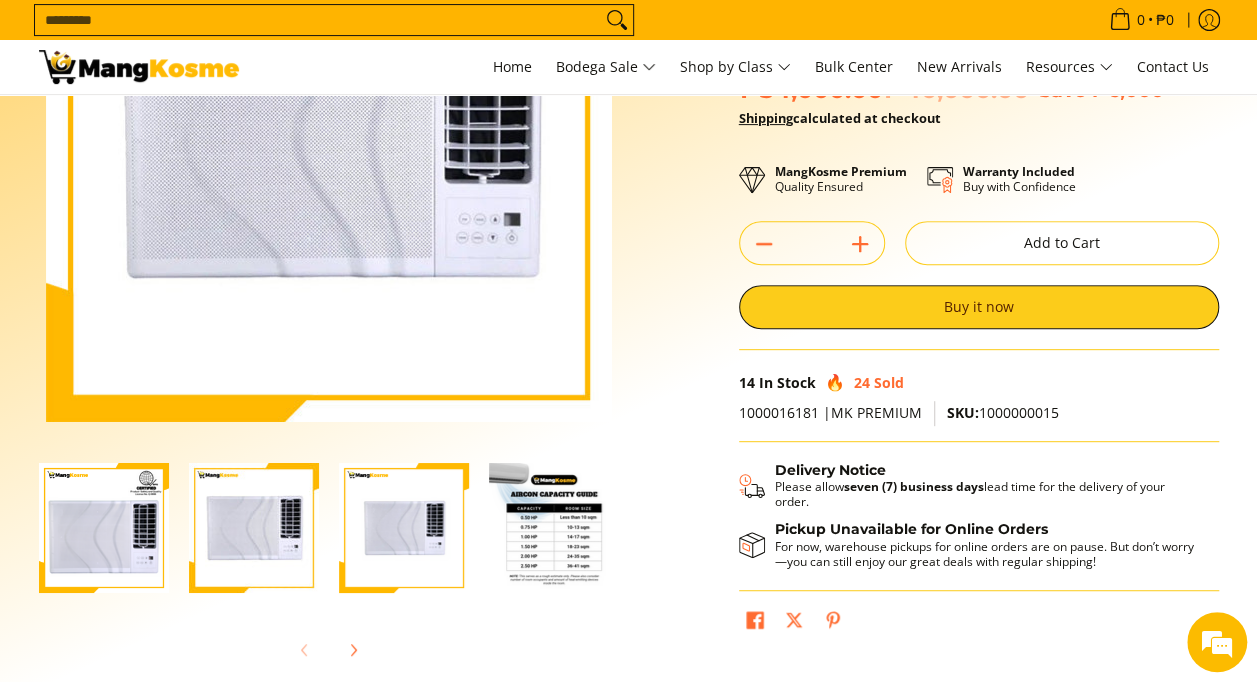 click at bounding box center [404, 528] 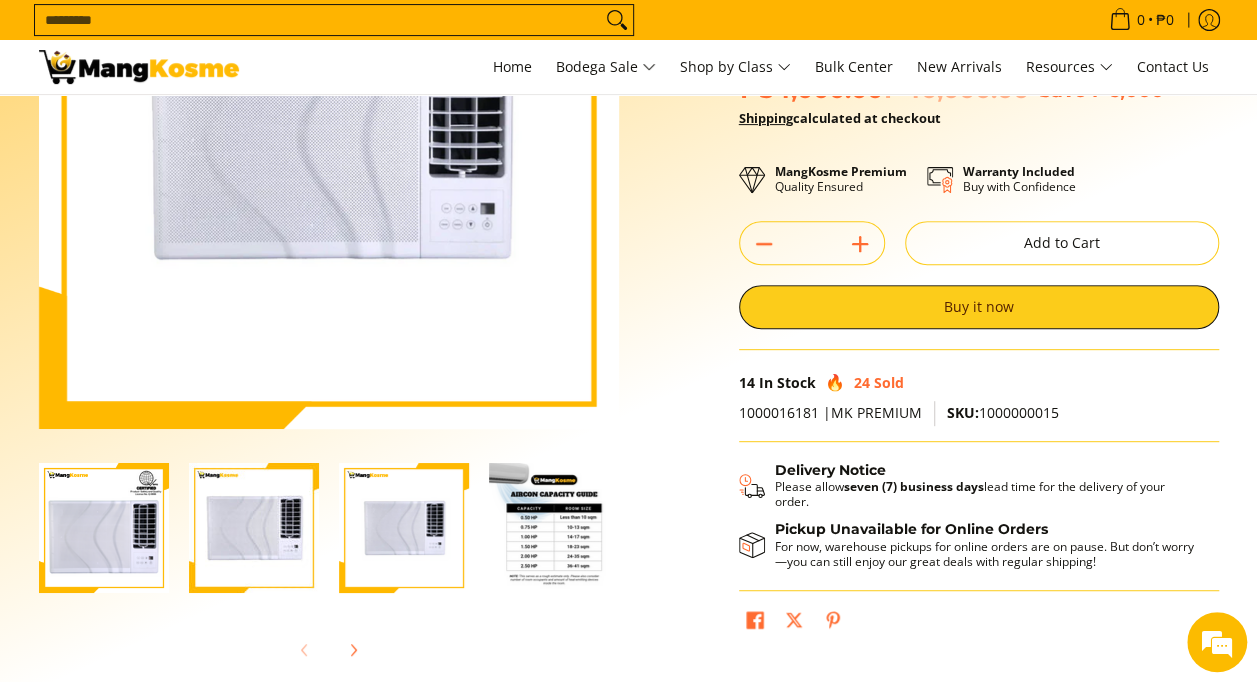 click at bounding box center [554, 528] 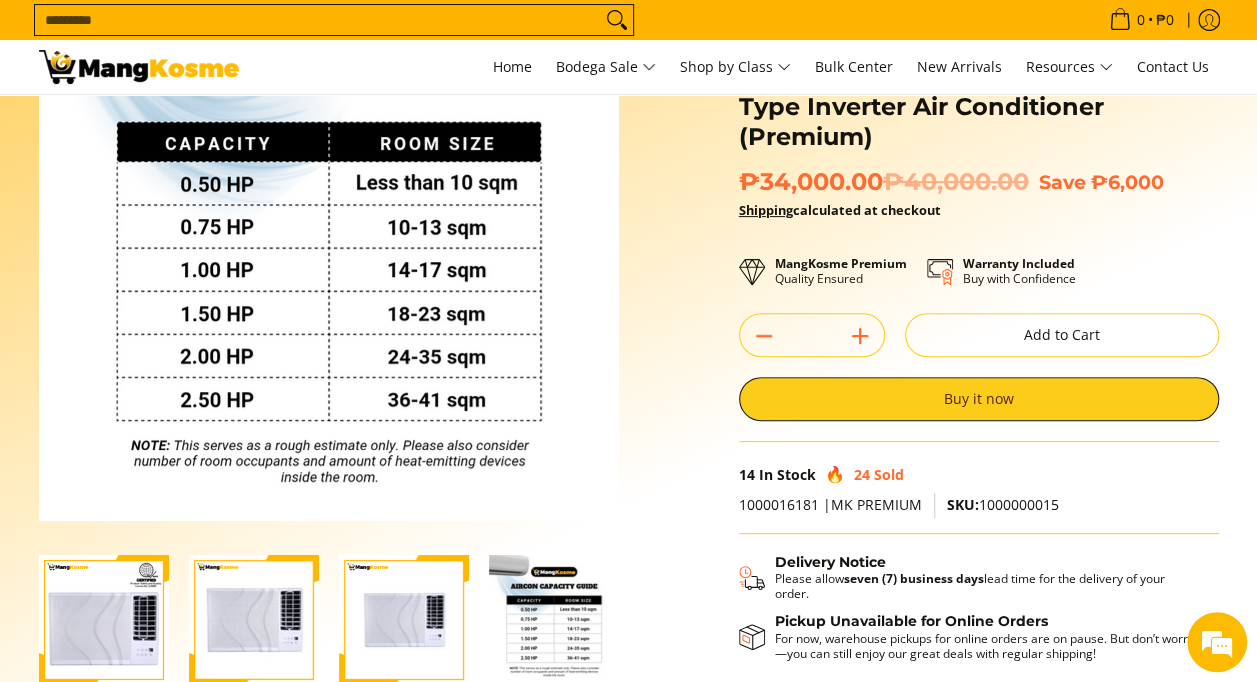 scroll, scrollTop: 162, scrollLeft: 0, axis: vertical 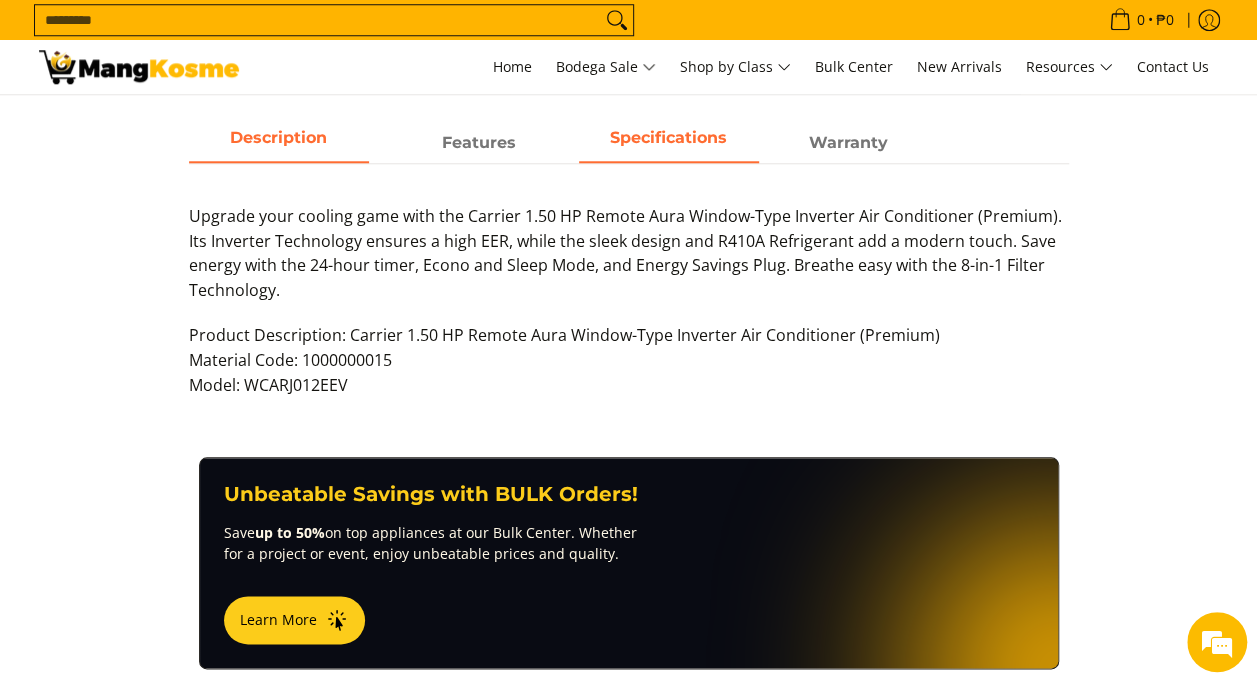 click on "Specifications" at bounding box center [669, 143] 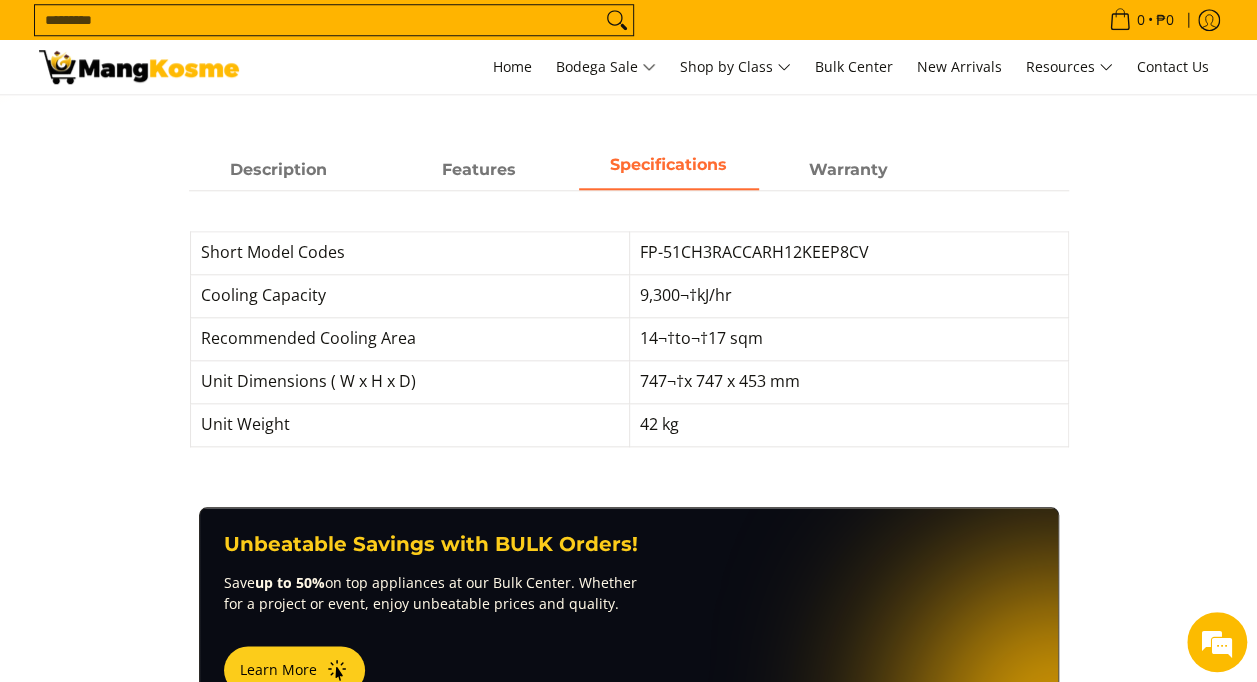 scroll, scrollTop: 884, scrollLeft: 0, axis: vertical 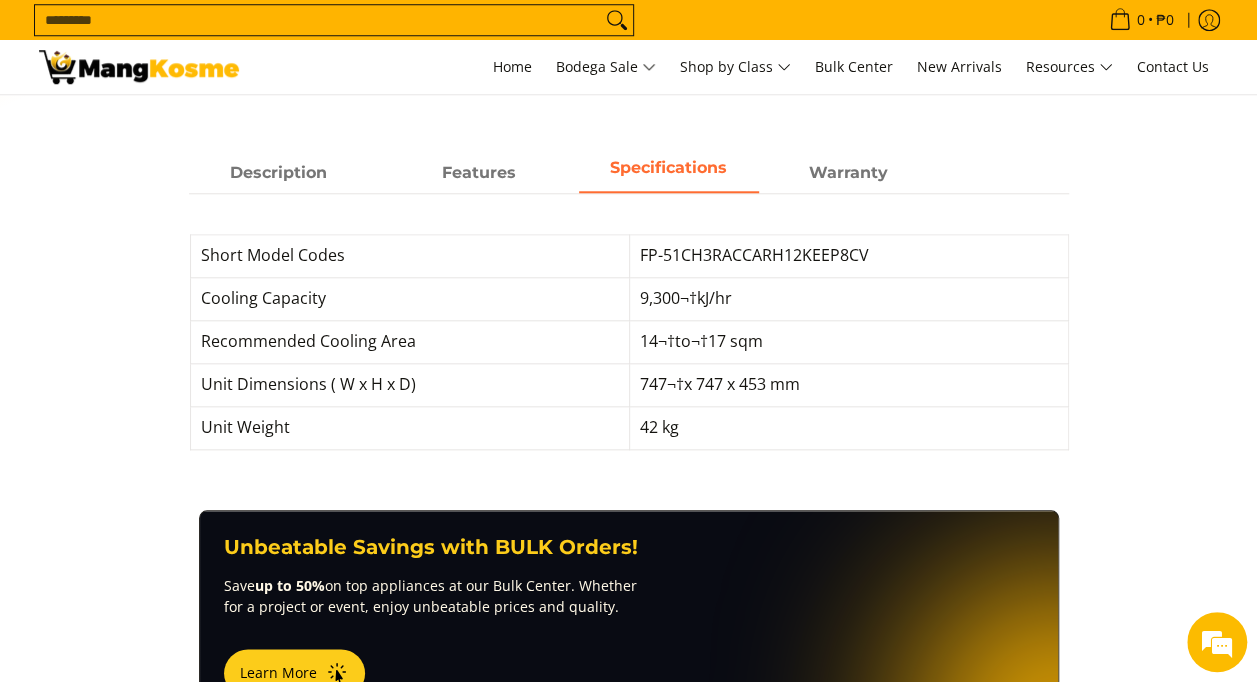 click on "Search..." at bounding box center [318, 20] 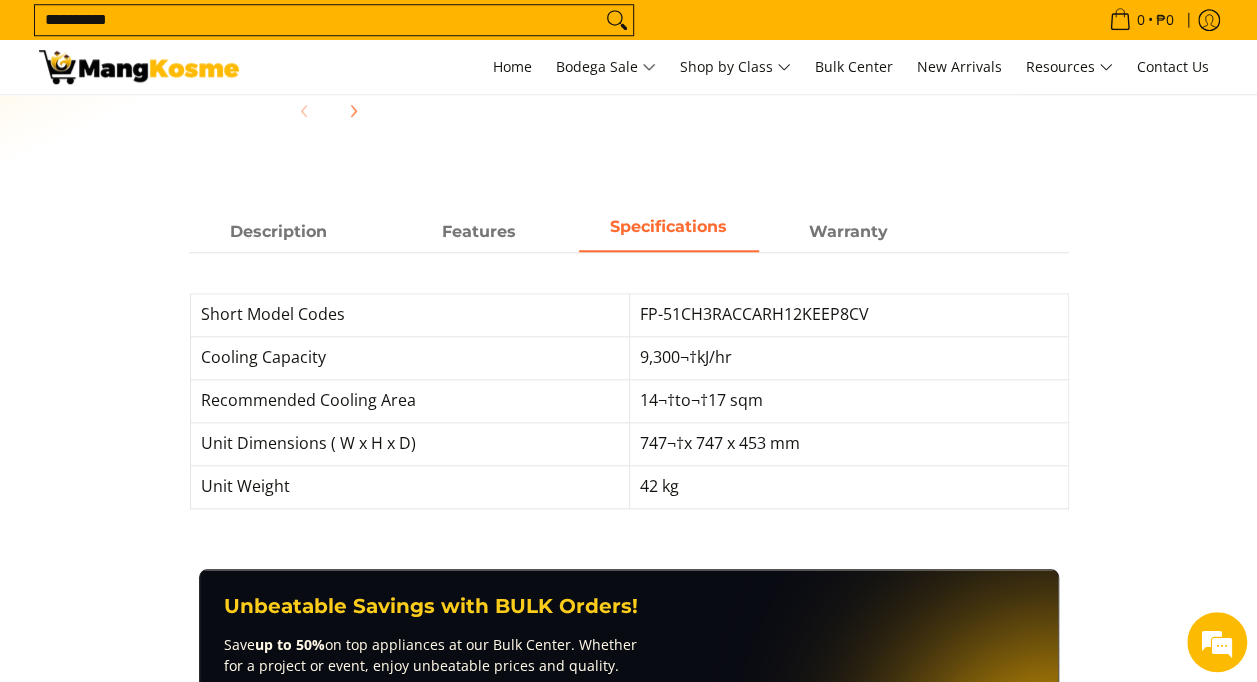 scroll, scrollTop: 800, scrollLeft: 0, axis: vertical 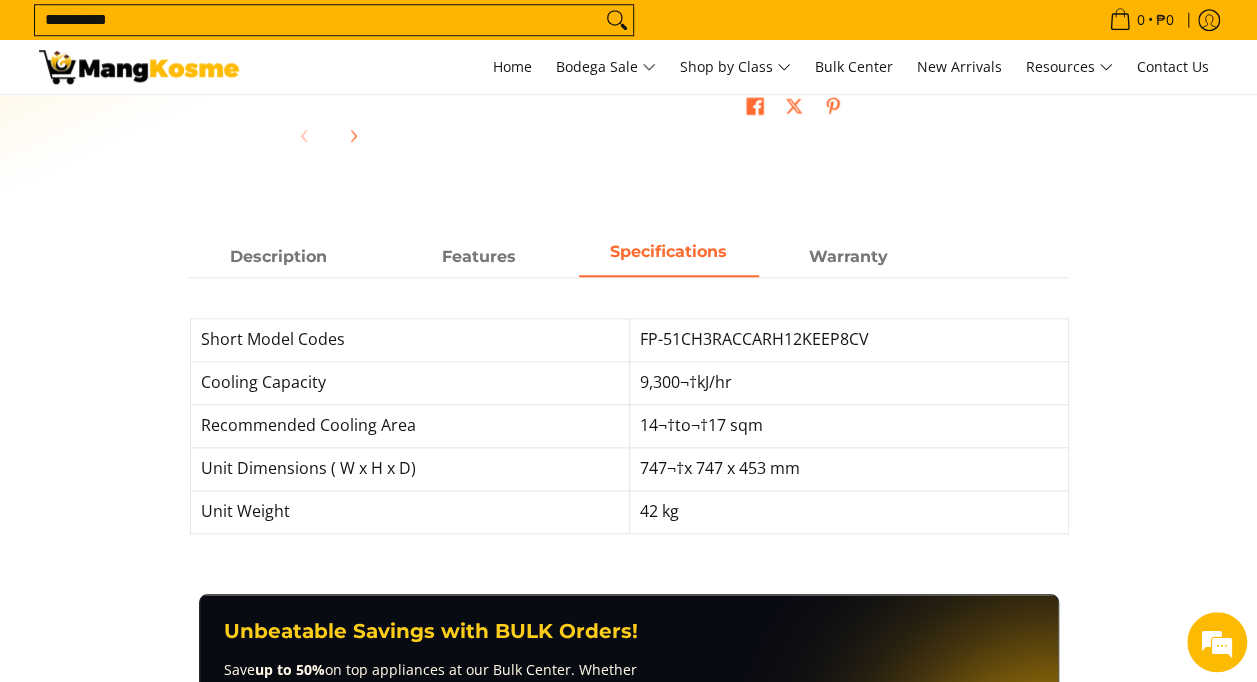 type on "**********" 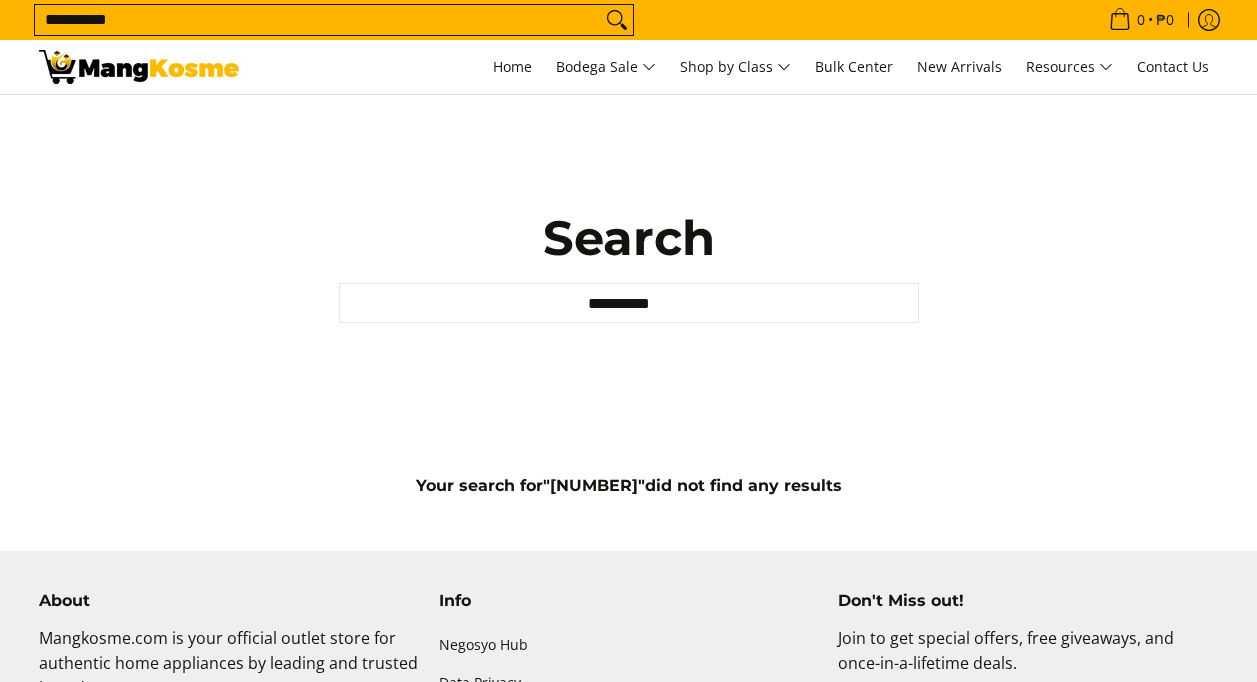 scroll, scrollTop: 0, scrollLeft: 0, axis: both 